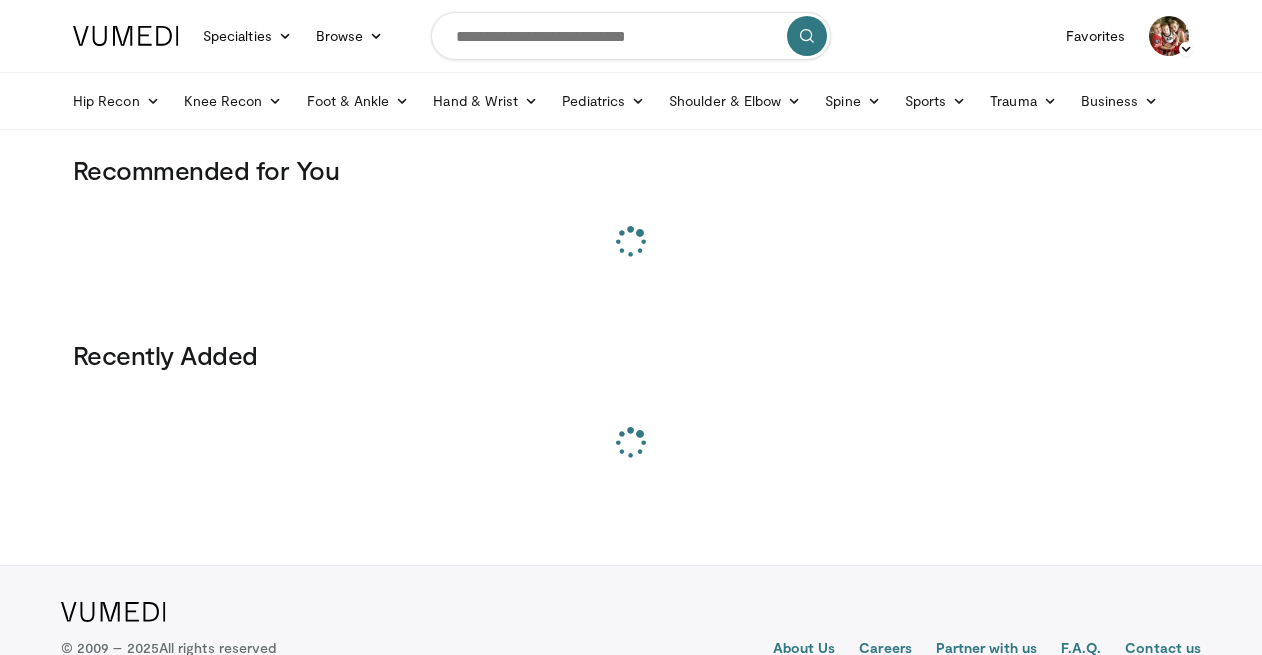 scroll, scrollTop: 0, scrollLeft: 0, axis: both 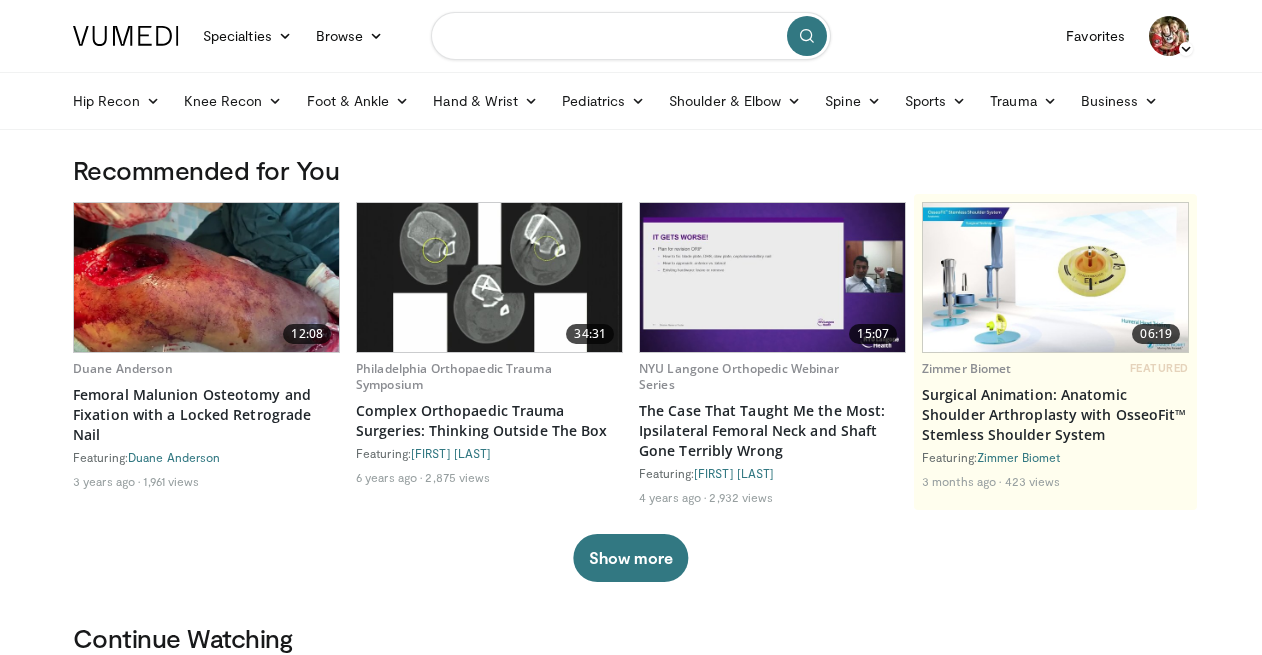 click at bounding box center [631, 36] 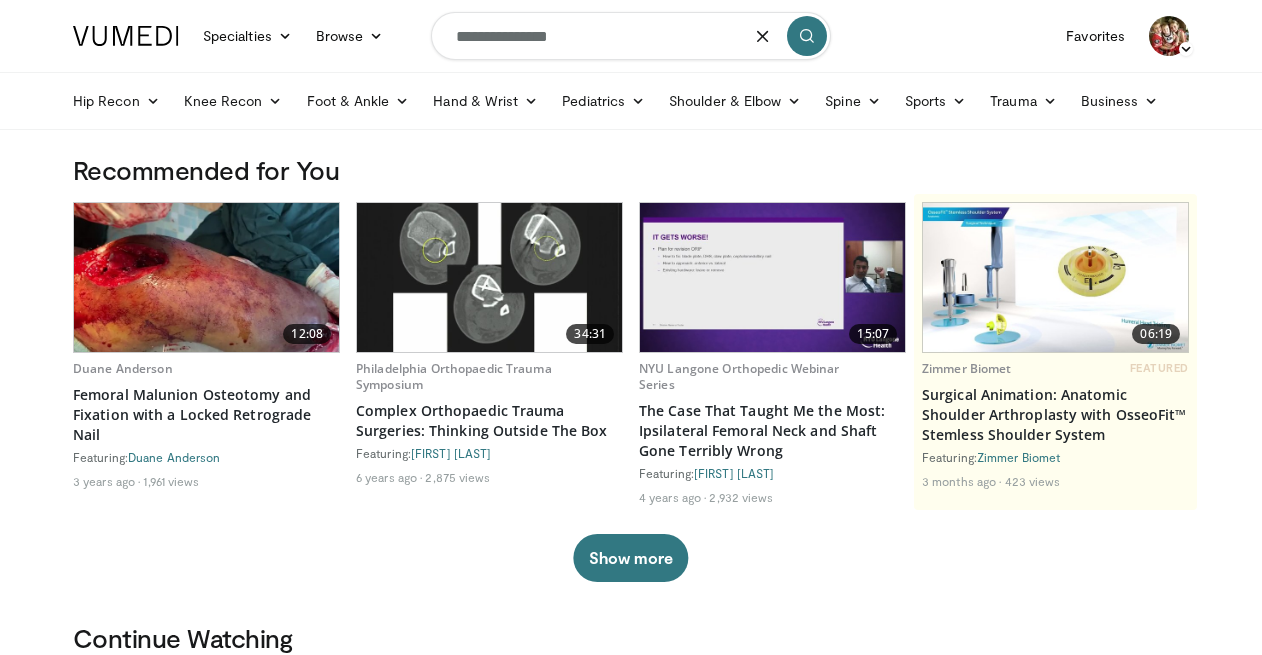 type on "**********" 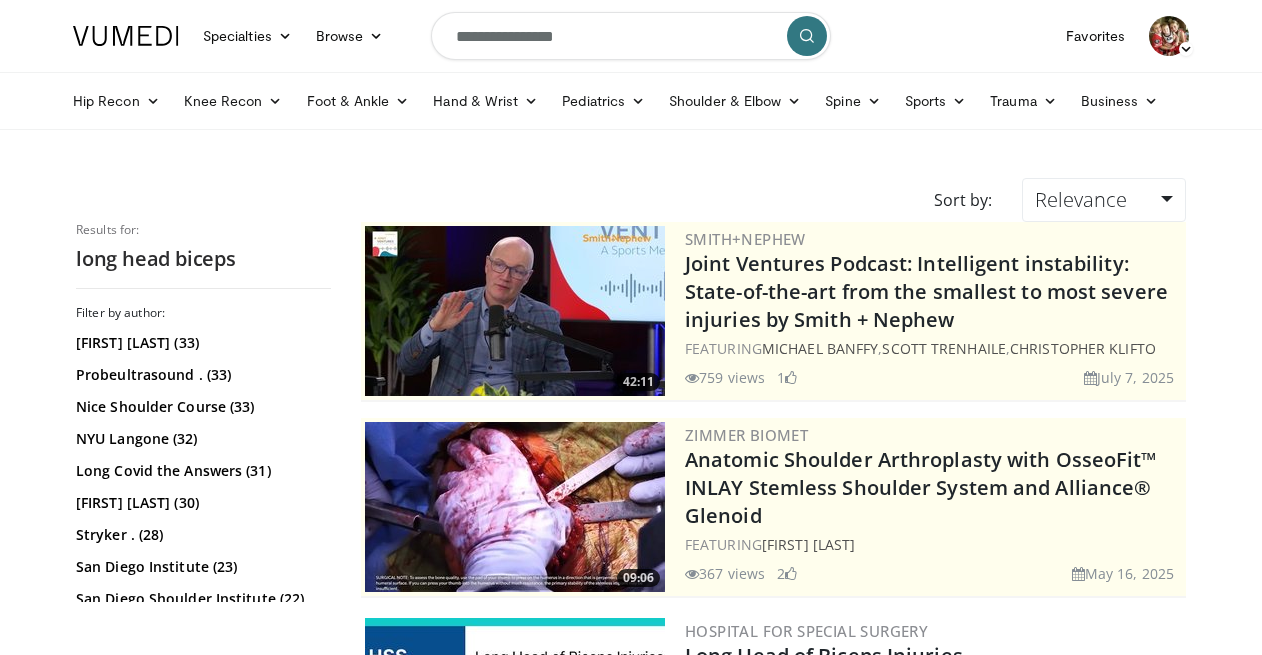 scroll, scrollTop: 0, scrollLeft: 0, axis: both 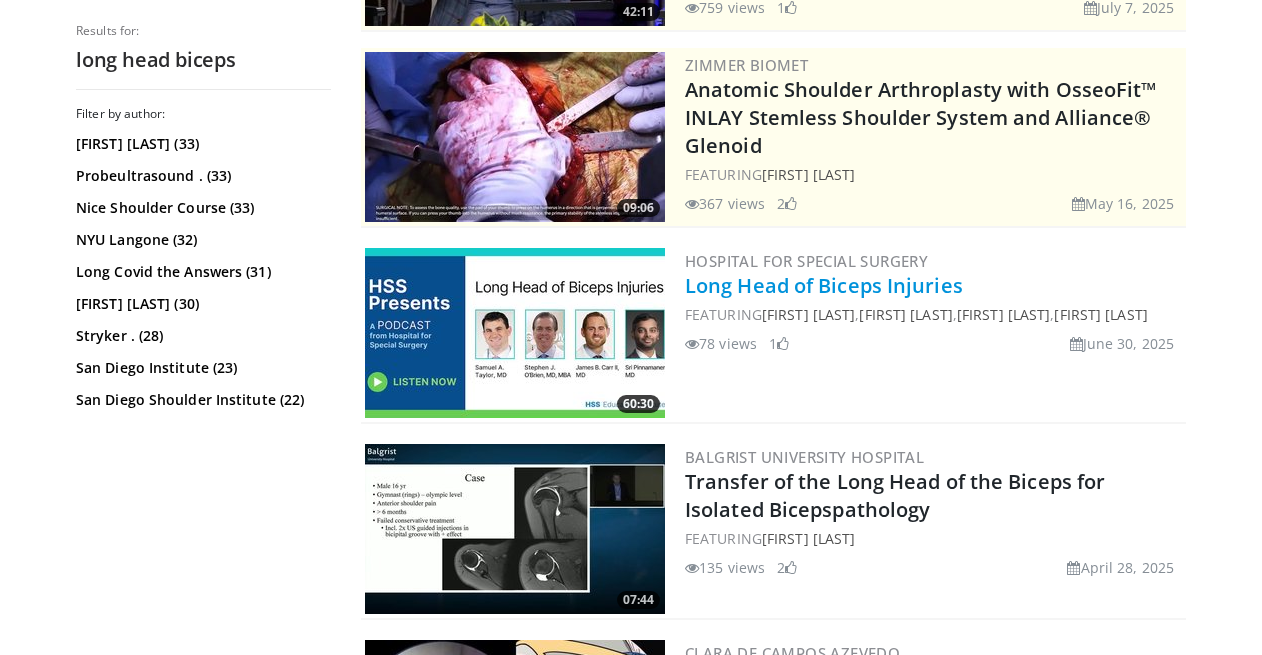 click on "Long Head of Biceps Injuries" at bounding box center (824, 285) 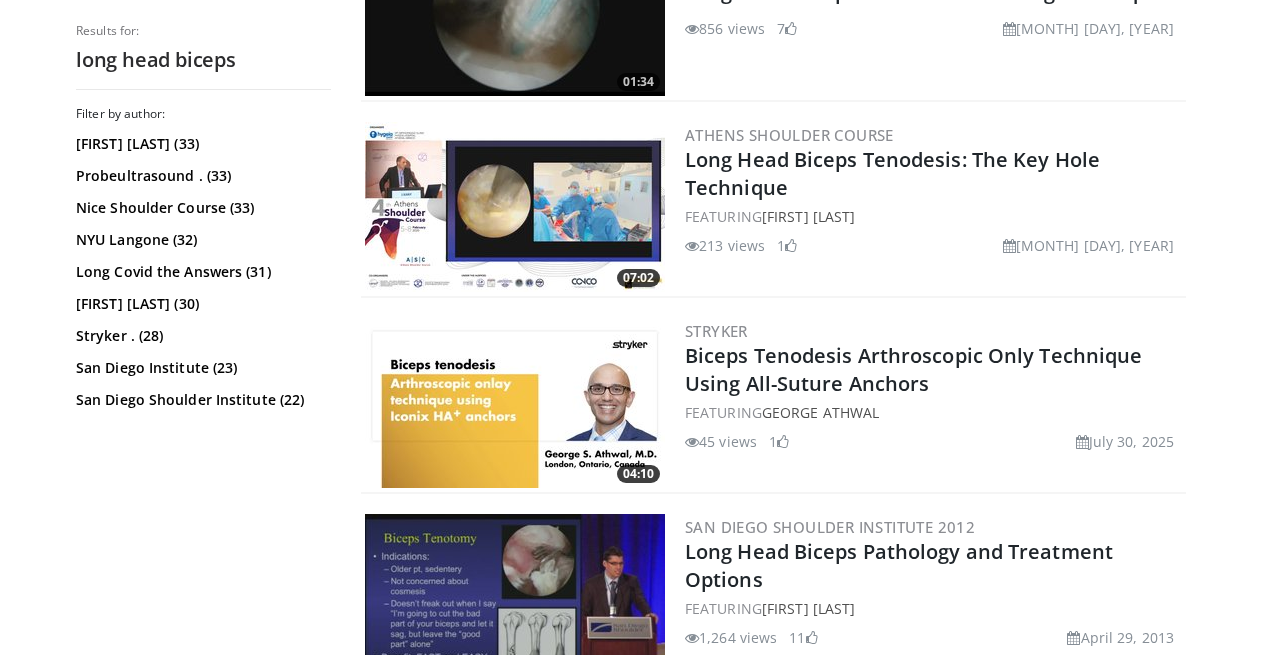 scroll, scrollTop: 2281, scrollLeft: 0, axis: vertical 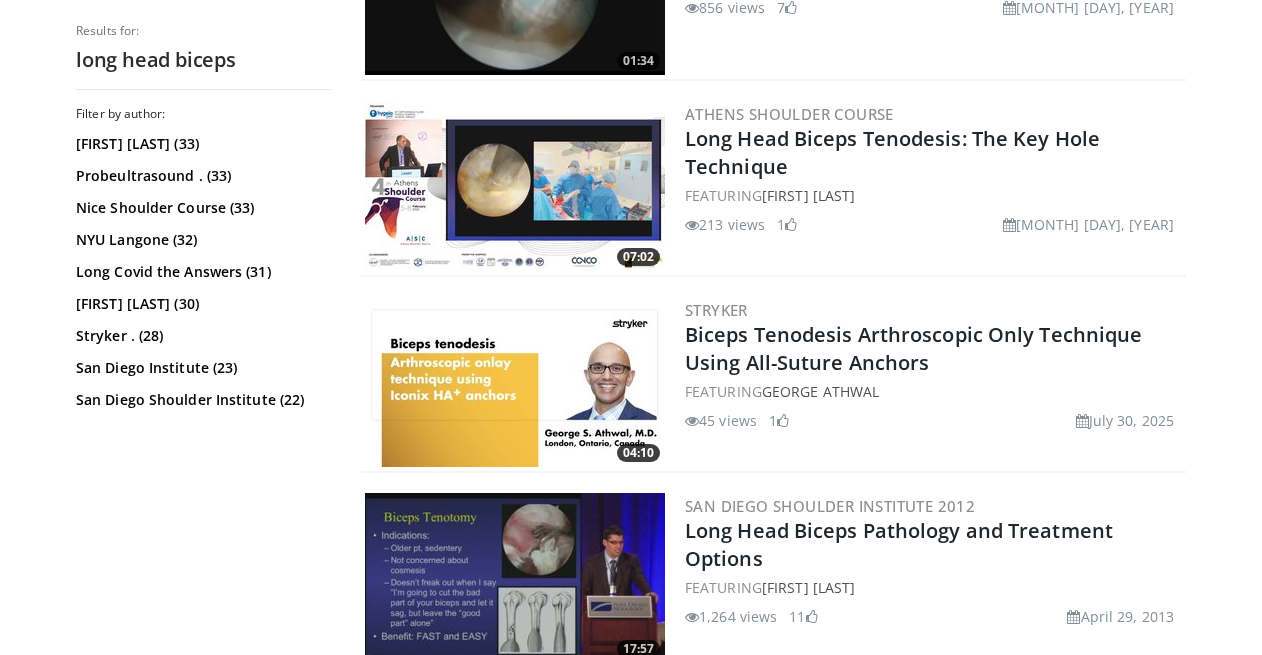 click on "San Diego Shoulder Institute 2012
Long Head Biceps Pathology and Treatment Options
FEATURING
Bradford Parsons
1,264 views
April 29, 2013
11" at bounding box center [933, 578] 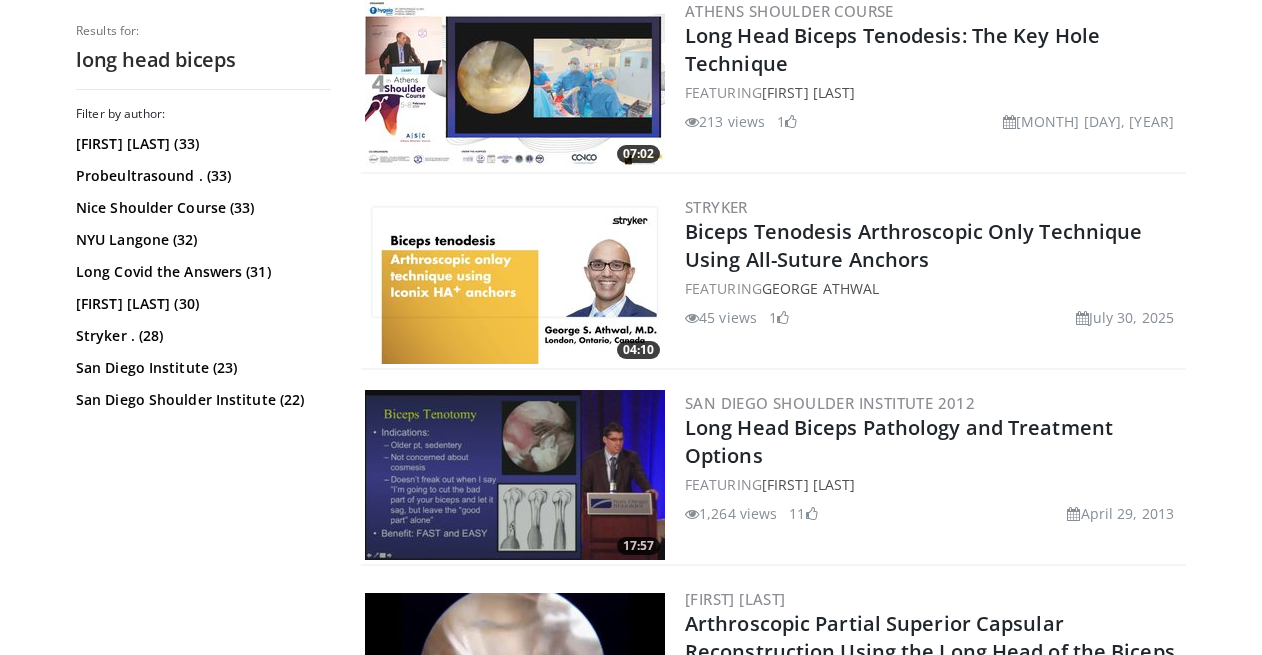 scroll, scrollTop: 2386, scrollLeft: 0, axis: vertical 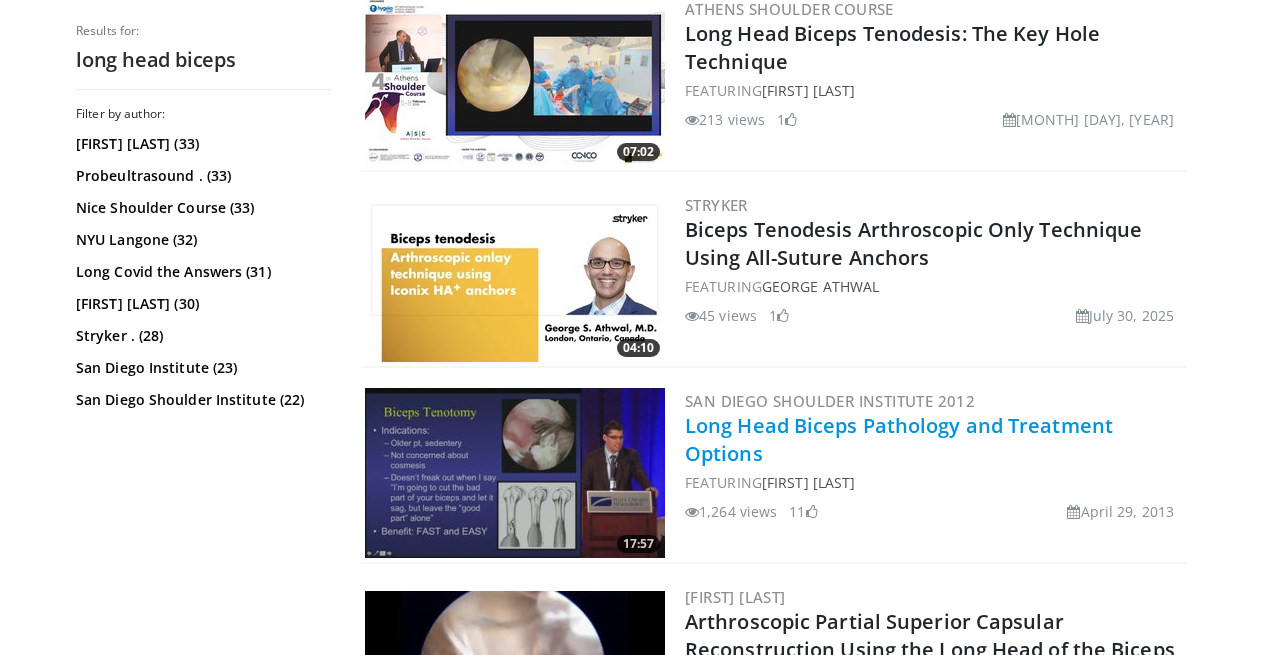 click on "Long Head Biceps Pathology and Treatment Options" at bounding box center (899, 439) 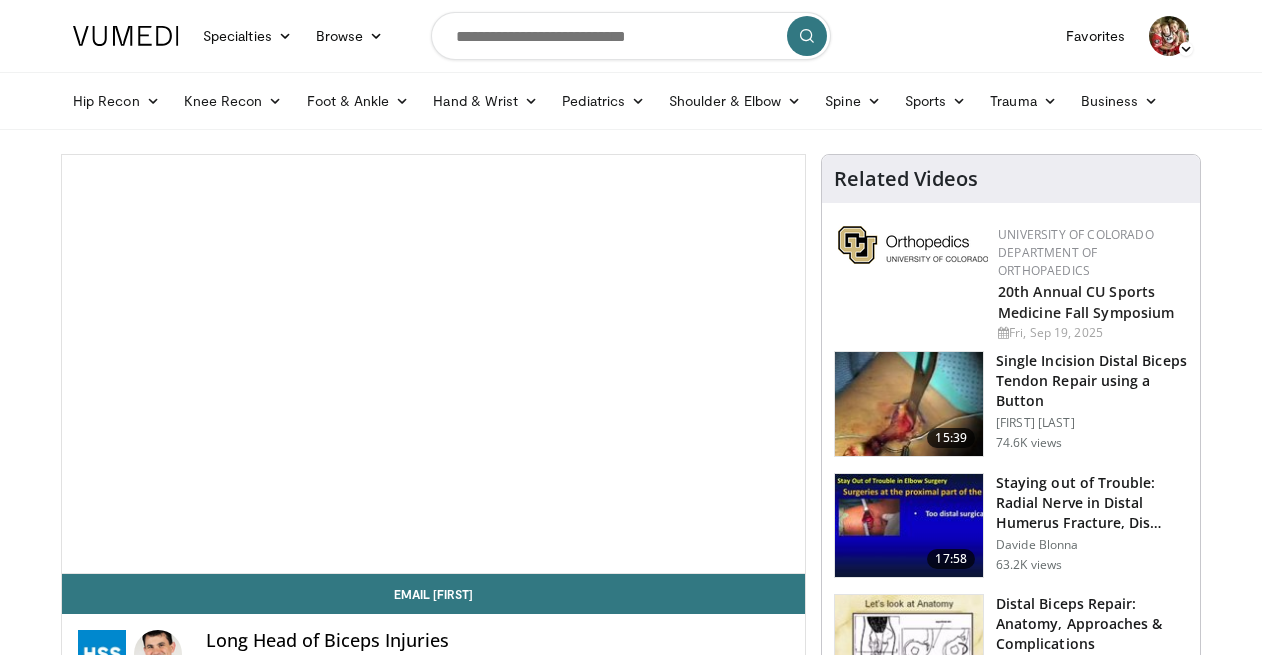 scroll, scrollTop: 0, scrollLeft: 0, axis: both 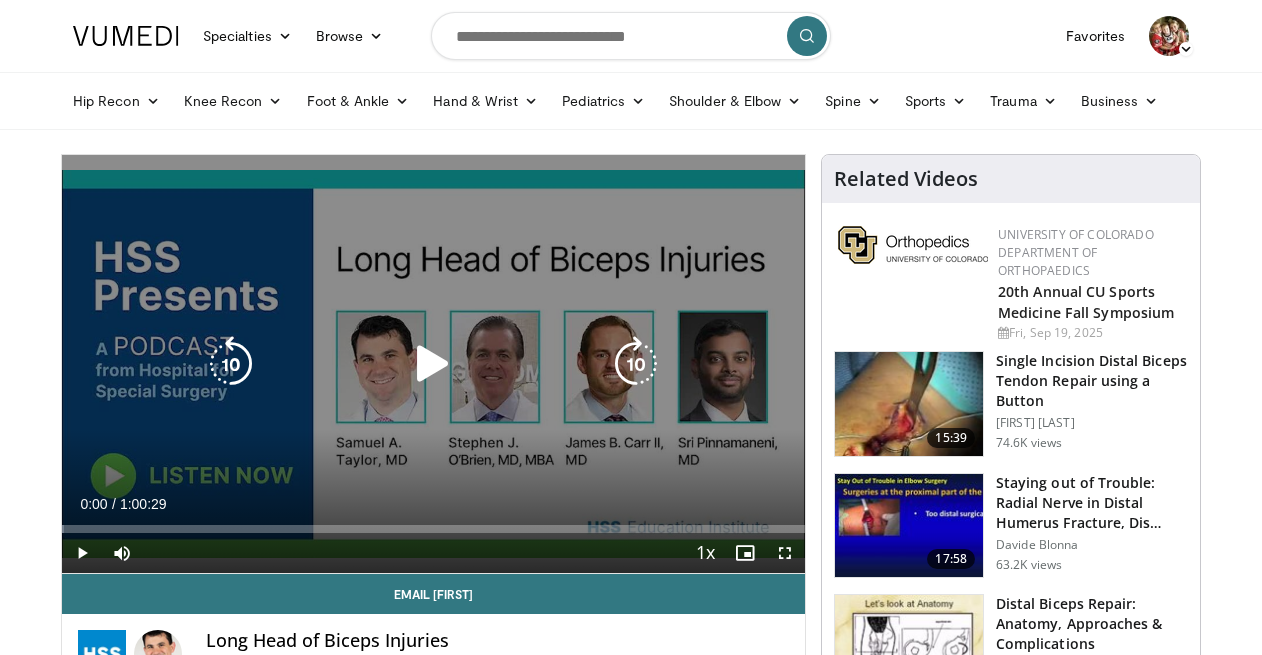 click at bounding box center (433, 364) 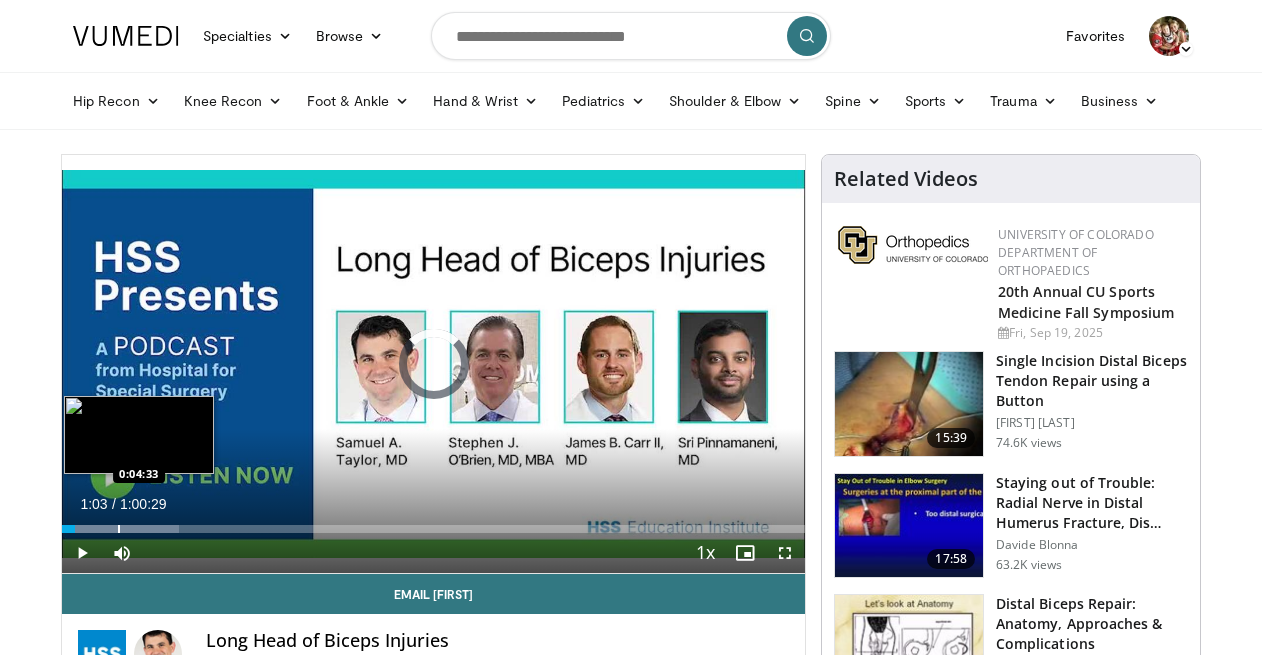 drag, startPoint x: 75, startPoint y: 527, endPoint x: 136, endPoint y: 529, distance: 61.03278 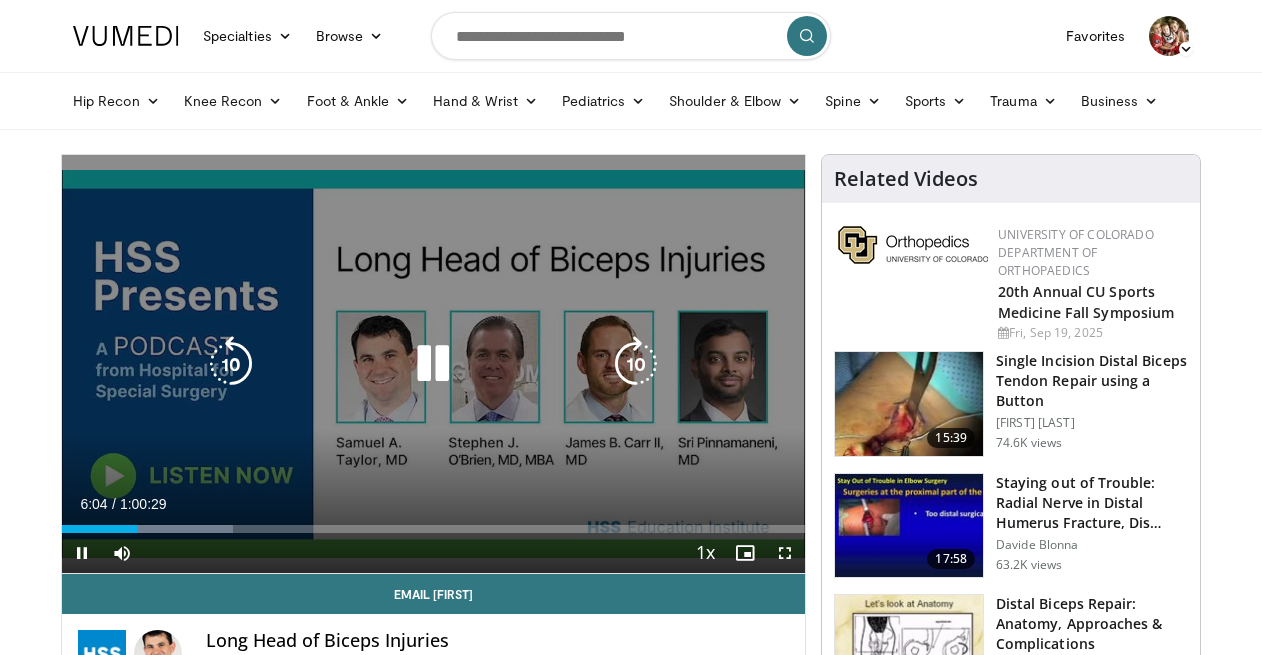 click on "10 seconds
Tap to unmute" at bounding box center [433, 364] 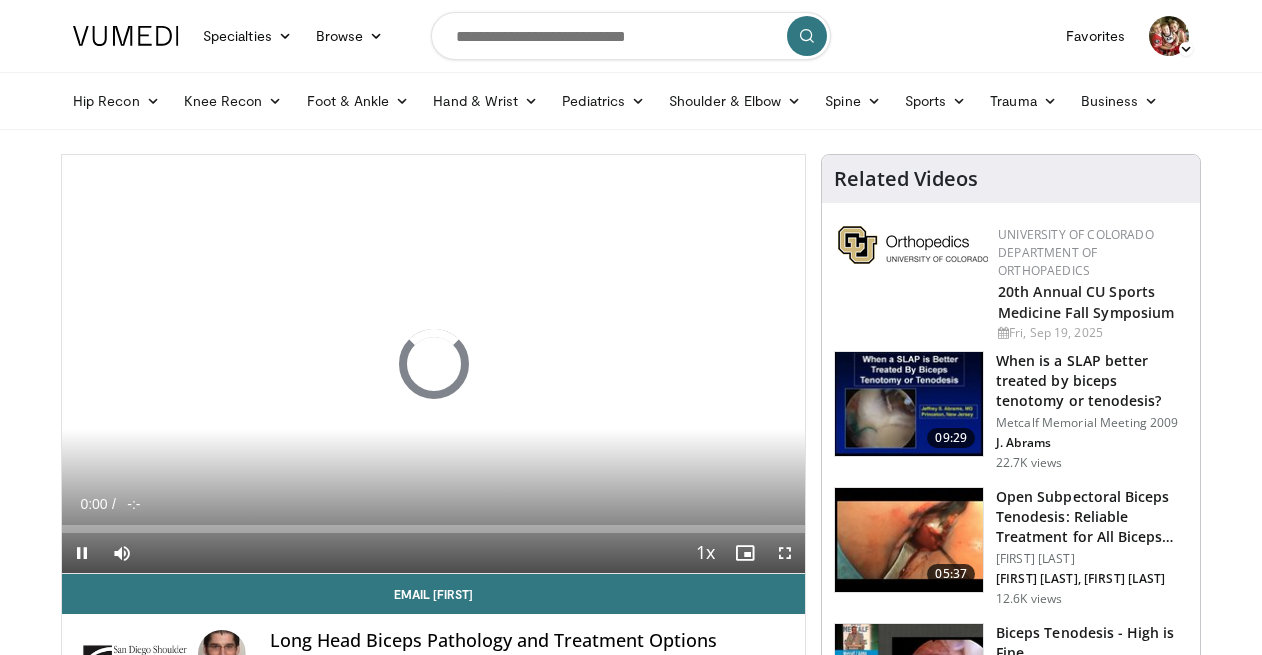 scroll, scrollTop: 0, scrollLeft: 0, axis: both 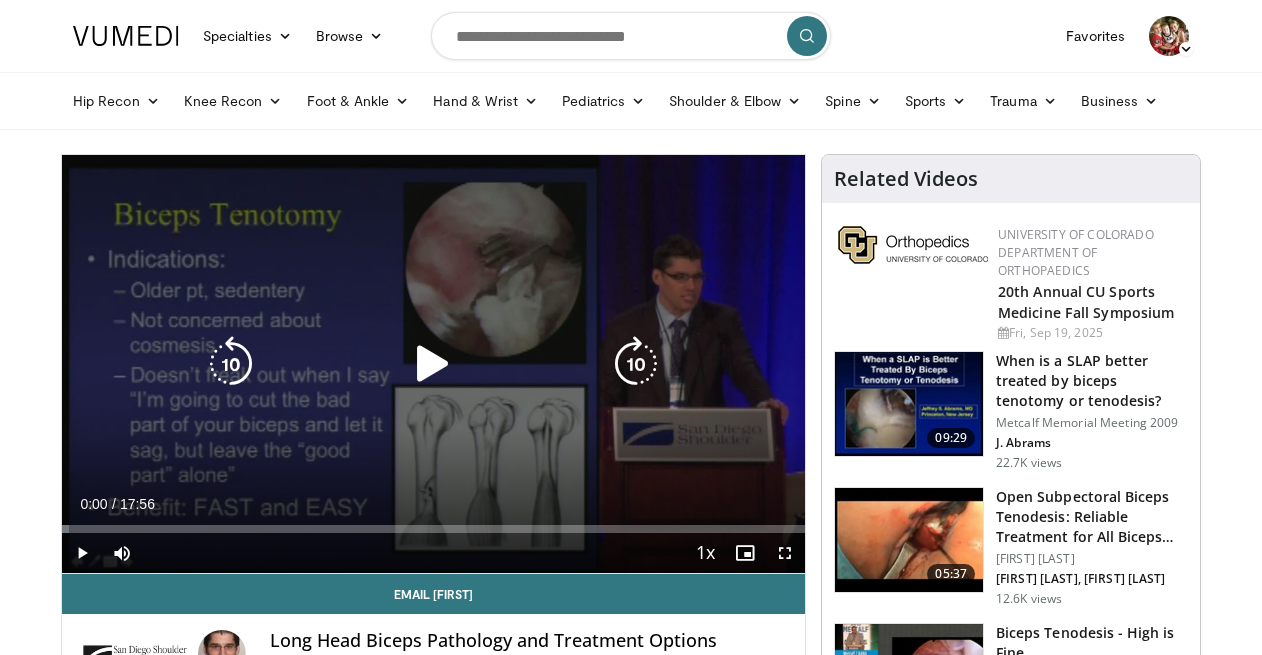 click at bounding box center (433, 364) 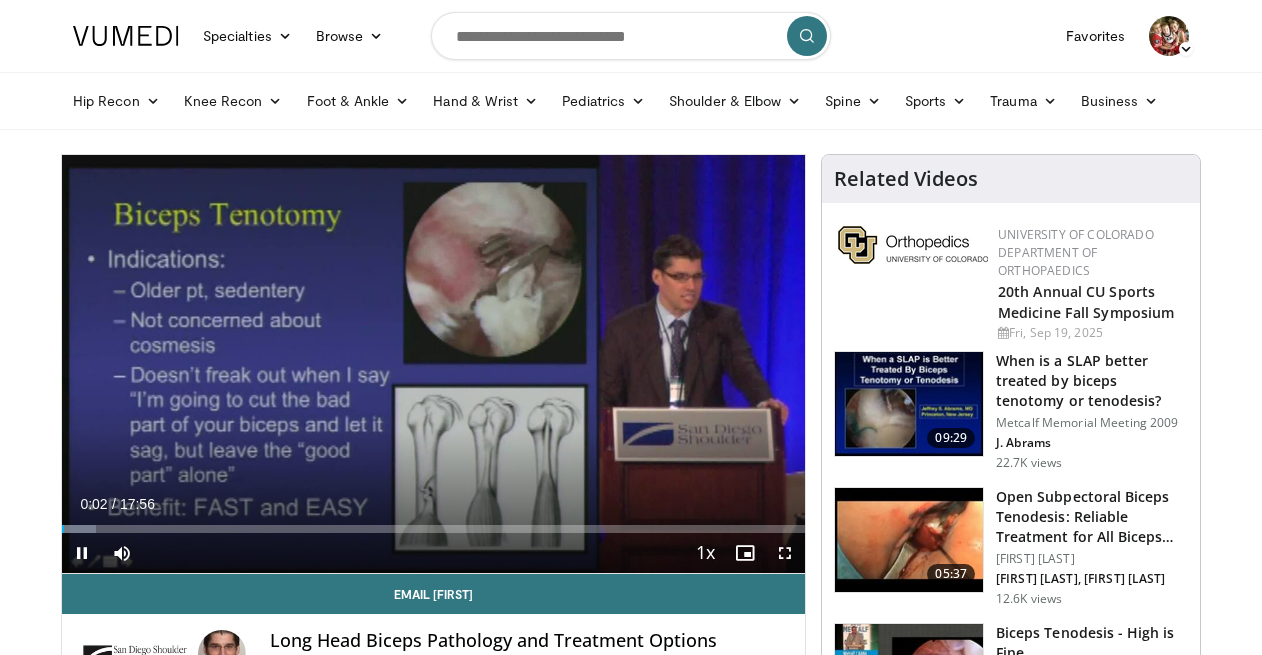 click at bounding box center [785, 553] 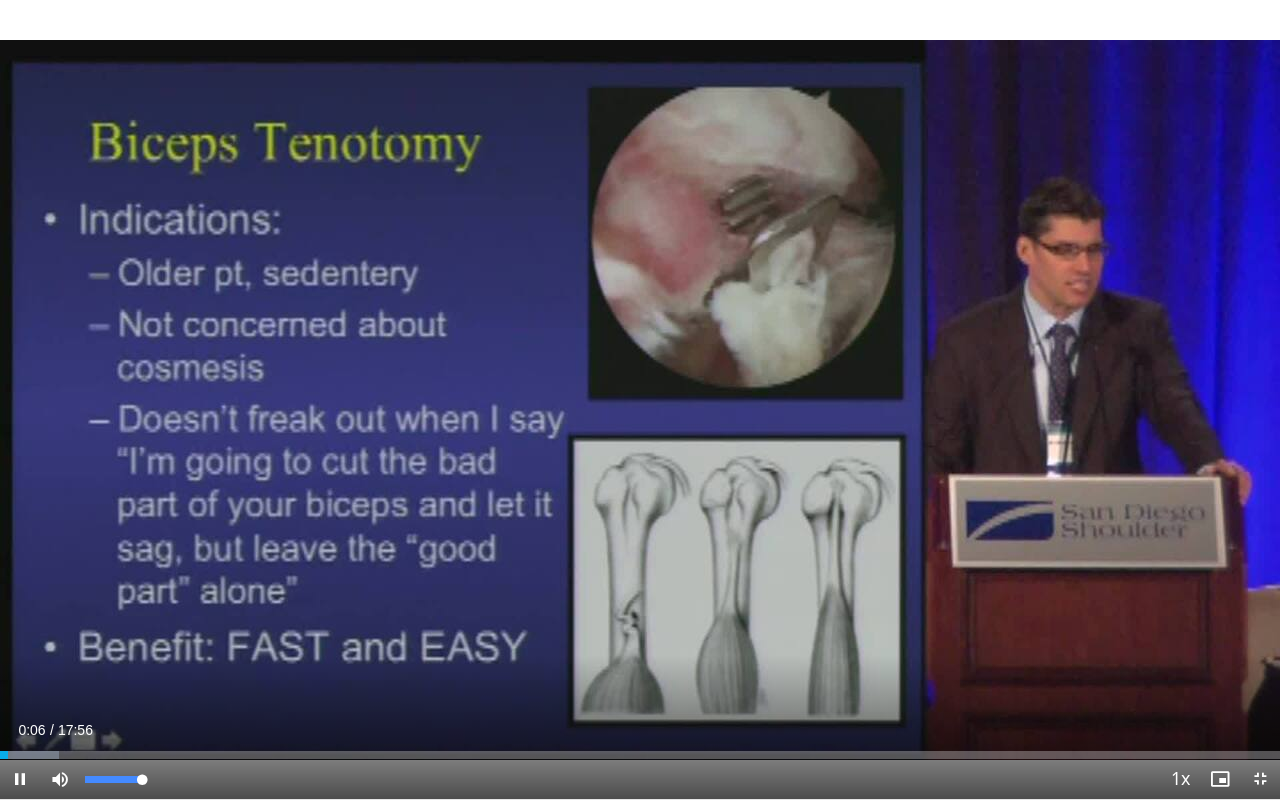 click at bounding box center [60, 779] 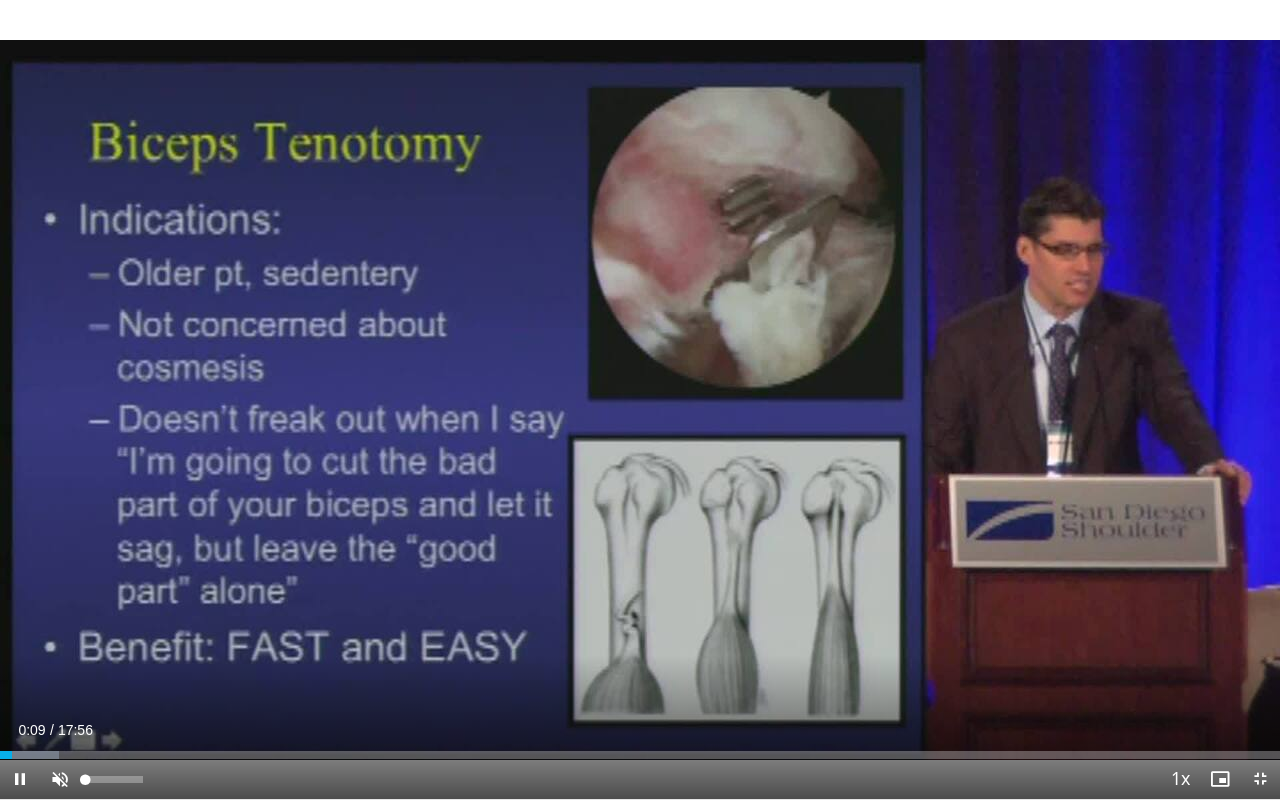 click at bounding box center (60, 779) 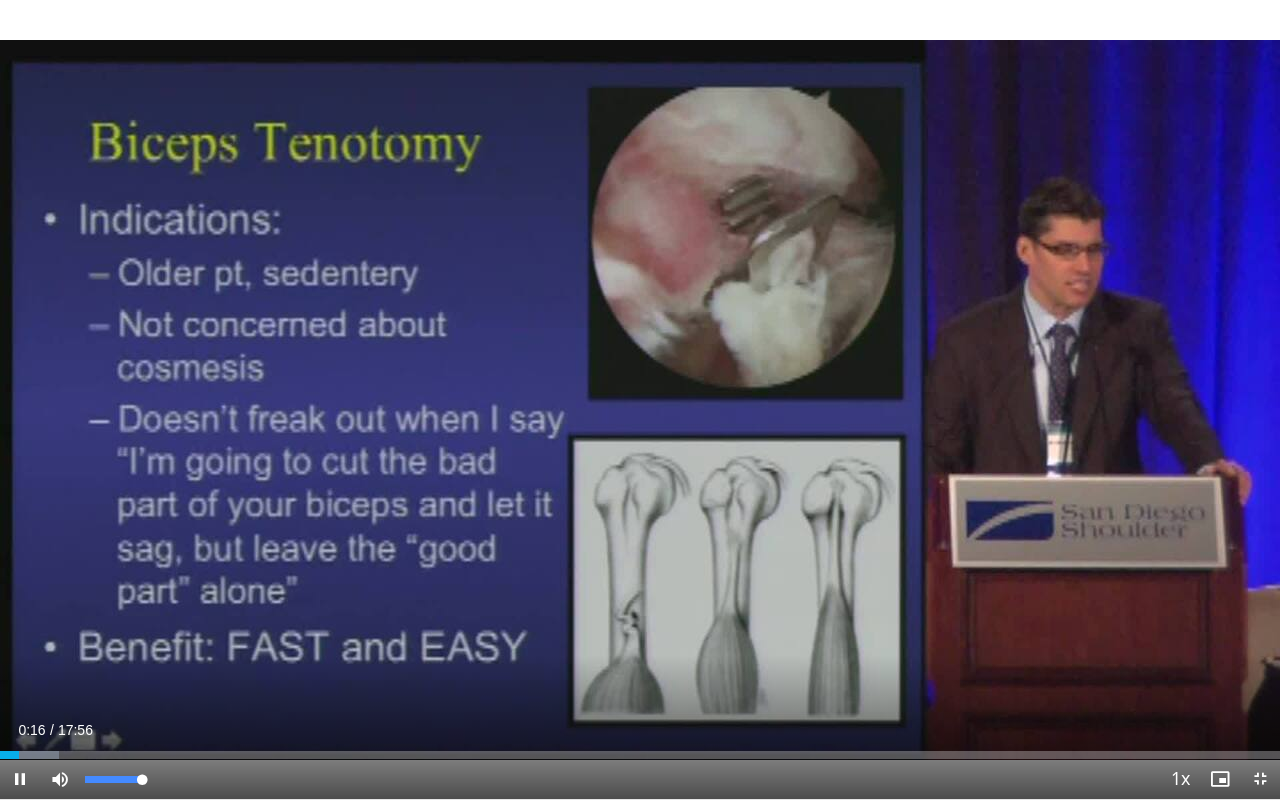 drag, startPoint x: 151, startPoint y: 778, endPoint x: 175, endPoint y: 778, distance: 24 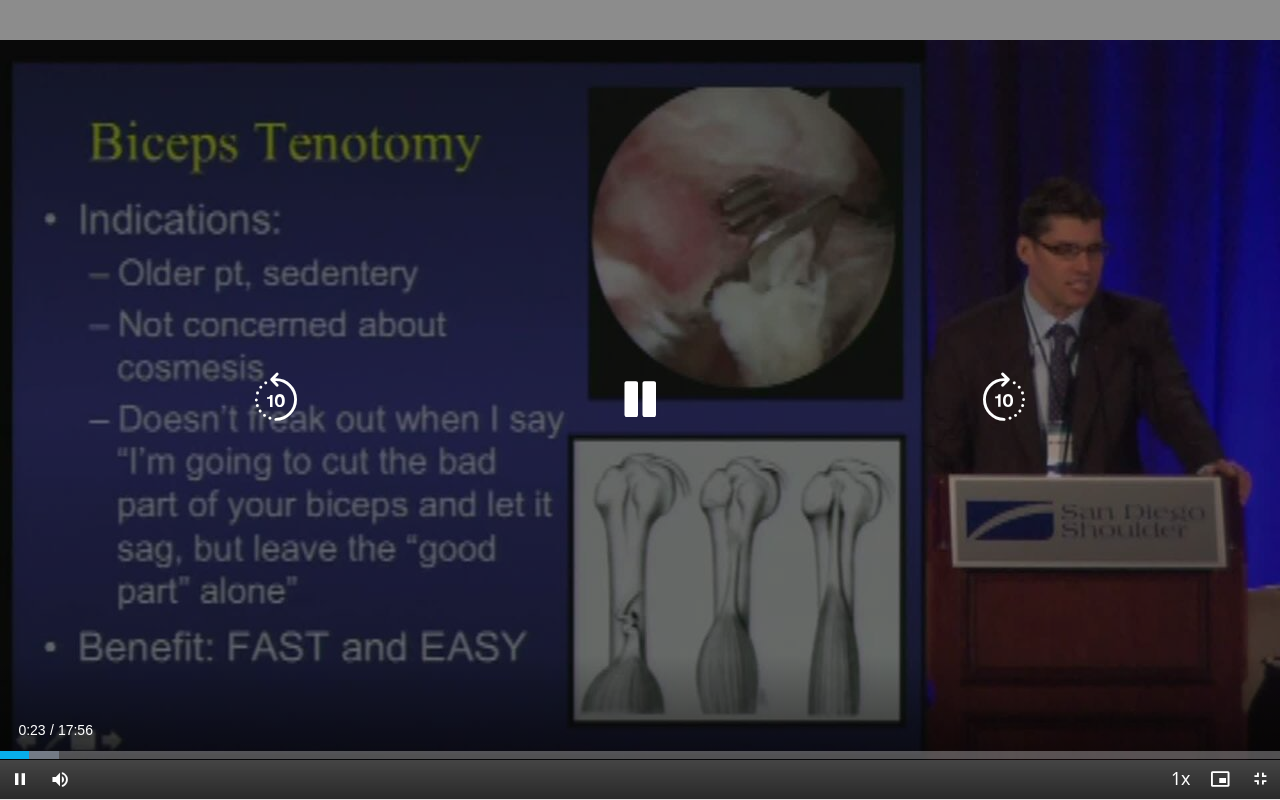 click on "10 seconds
Tap to unmute" at bounding box center (640, 399) 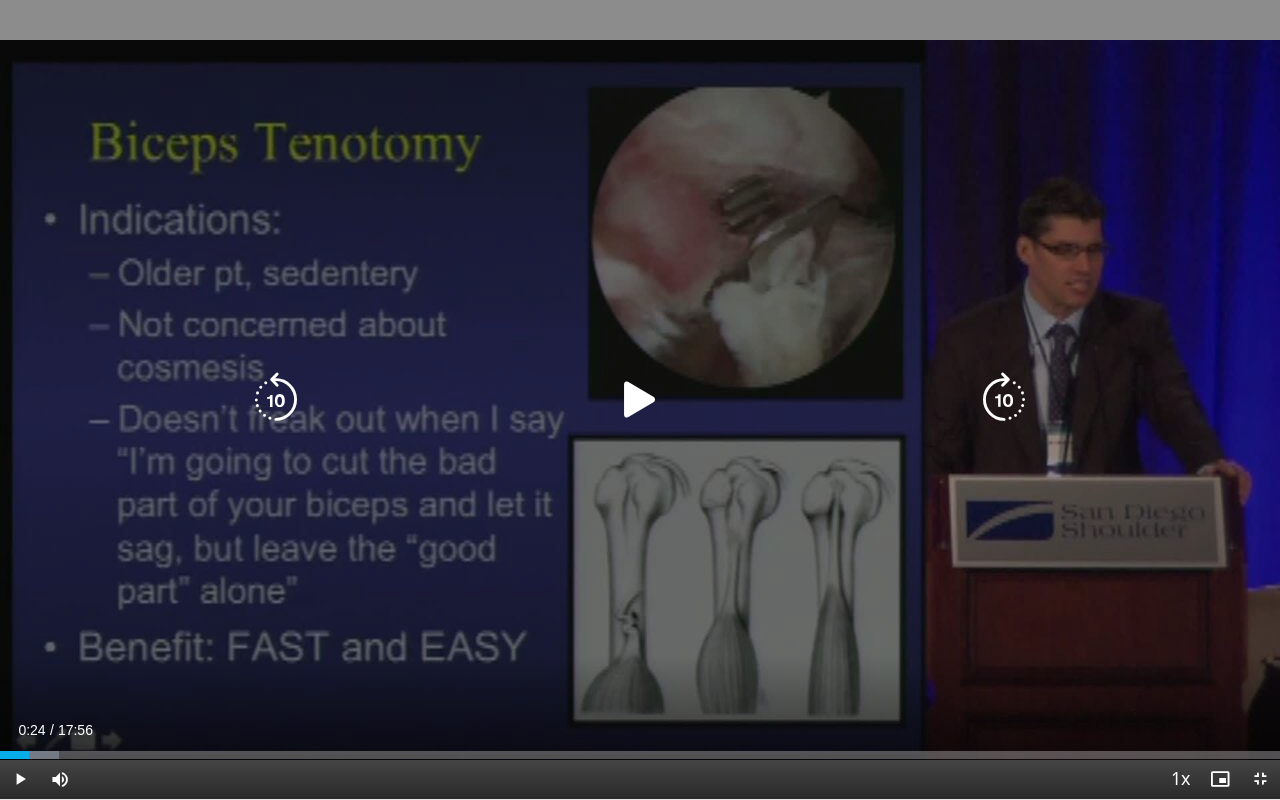 click at bounding box center (640, 400) 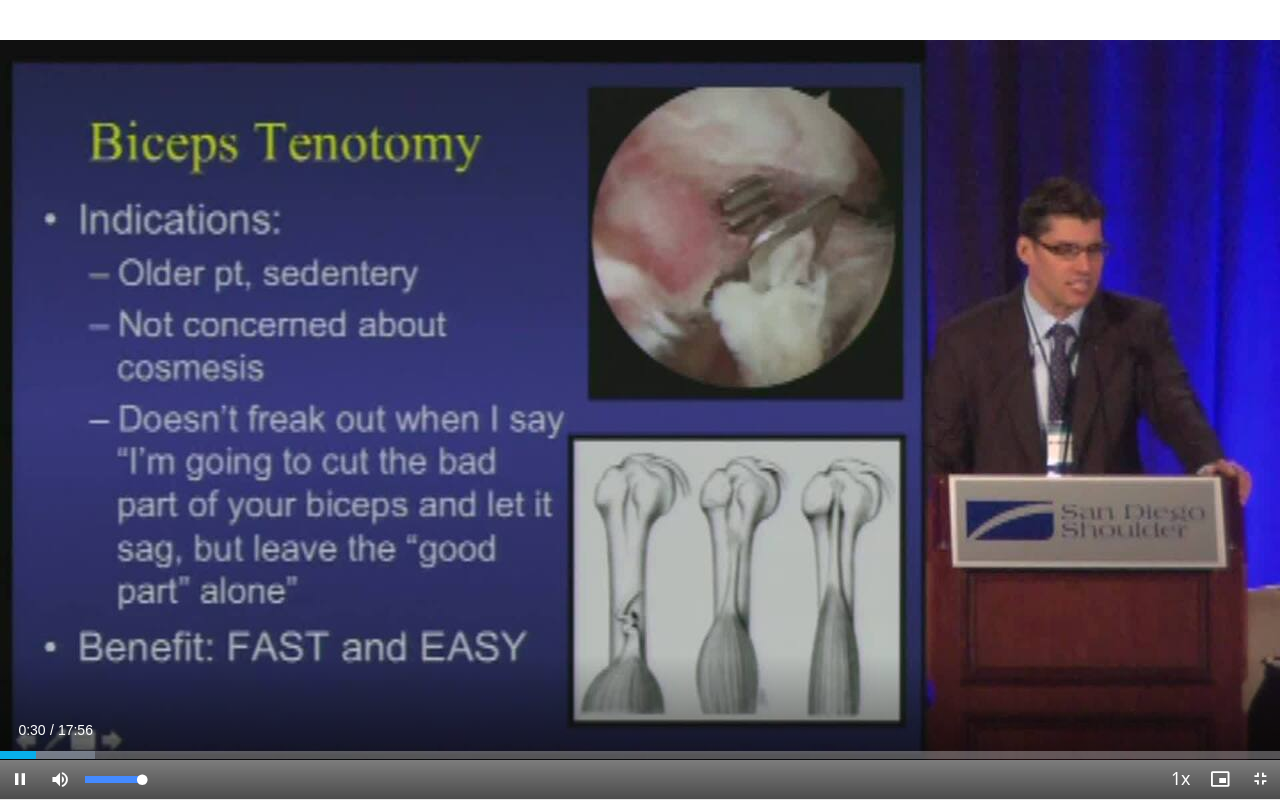 click at bounding box center (60, 779) 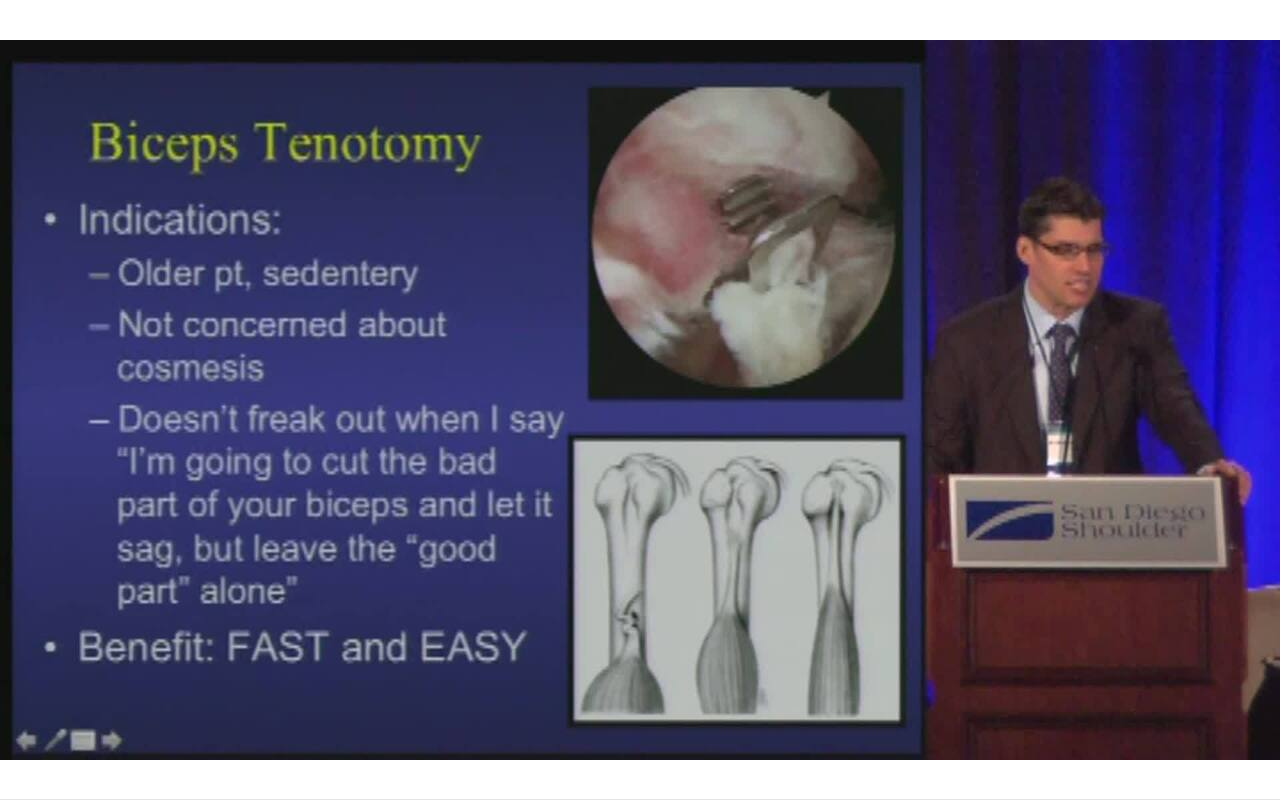 click on "10 seconds
Tap to unmute" at bounding box center (640, 399) 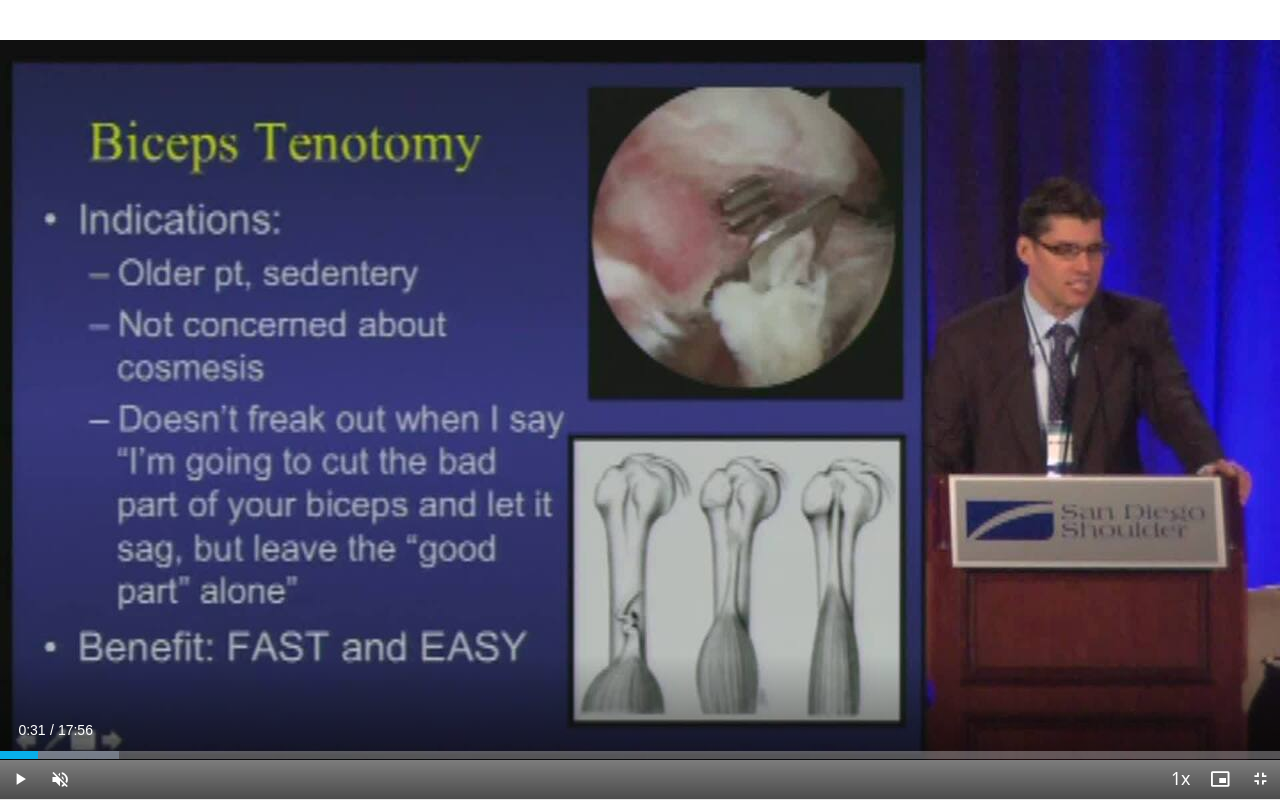 click at bounding box center [20, 779] 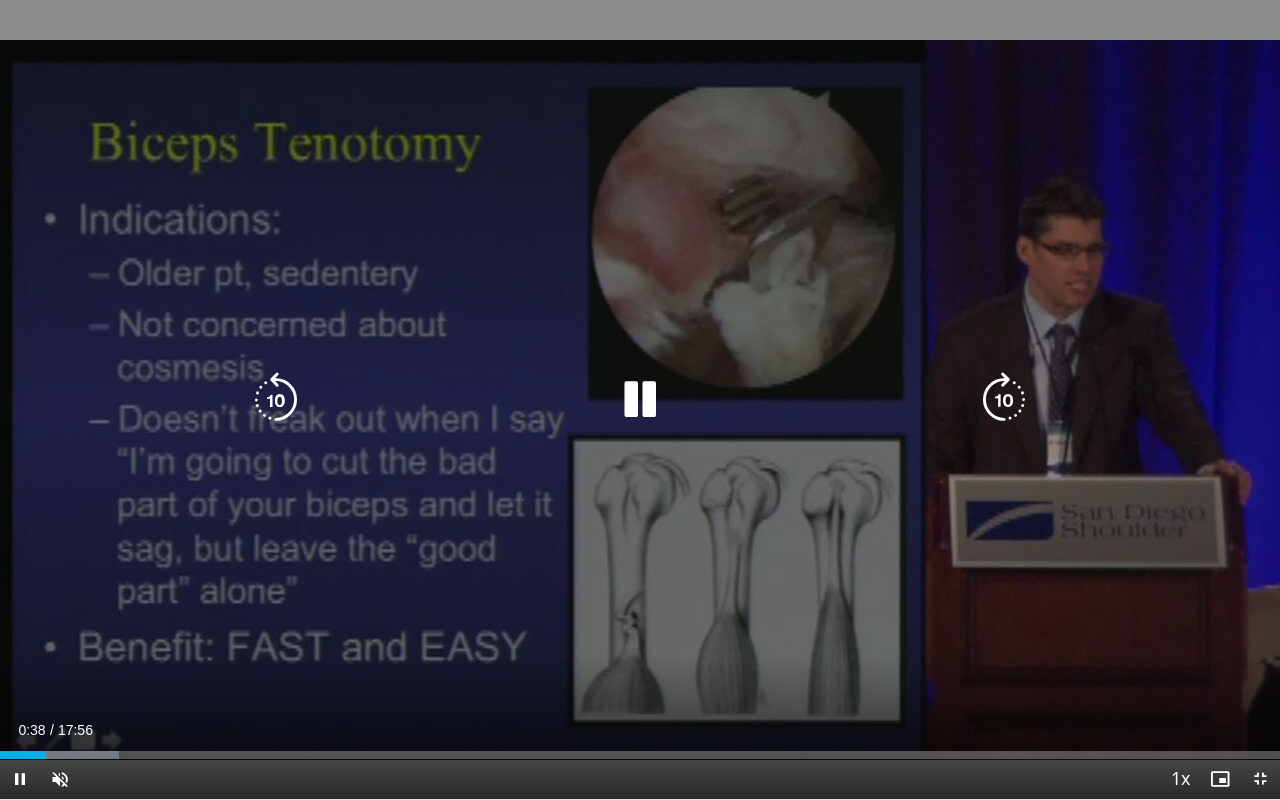 click on "10 seconds
Tap to unmute" at bounding box center (640, 399) 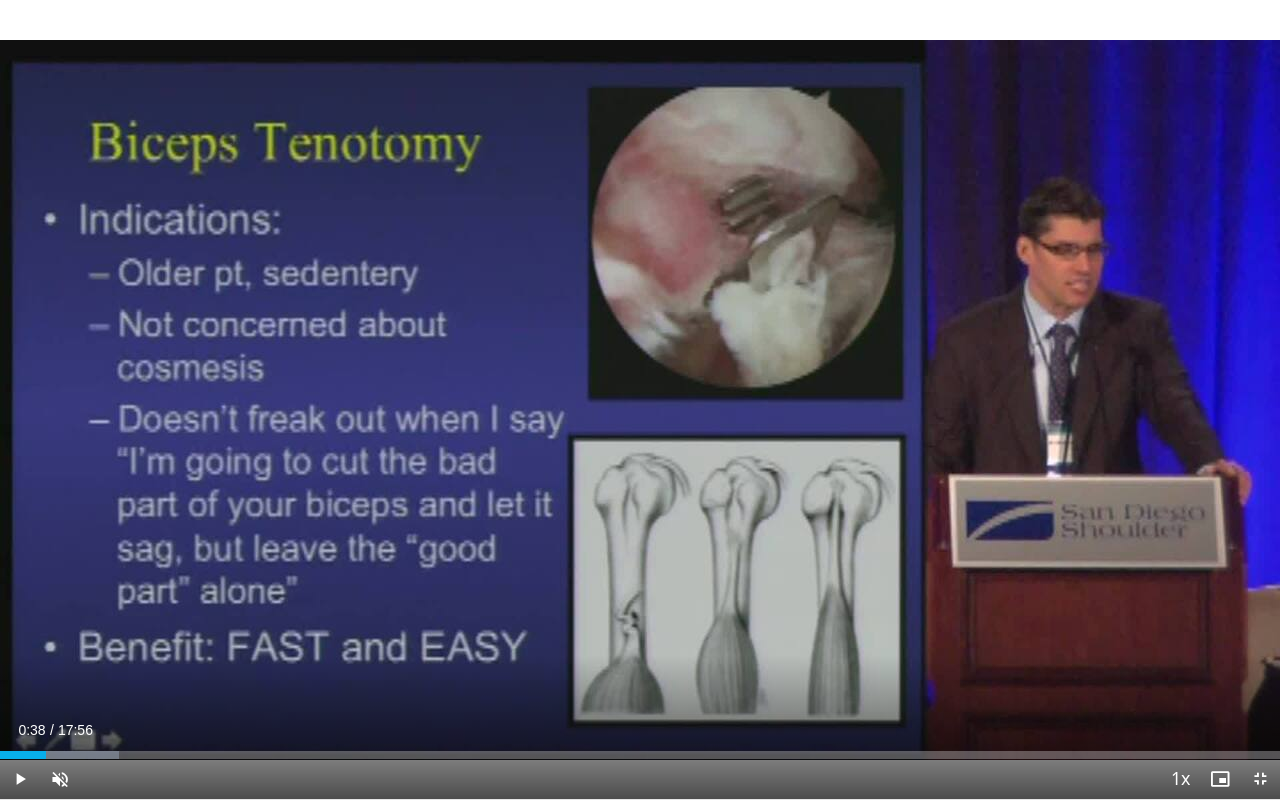 click at bounding box center [1260, 779] 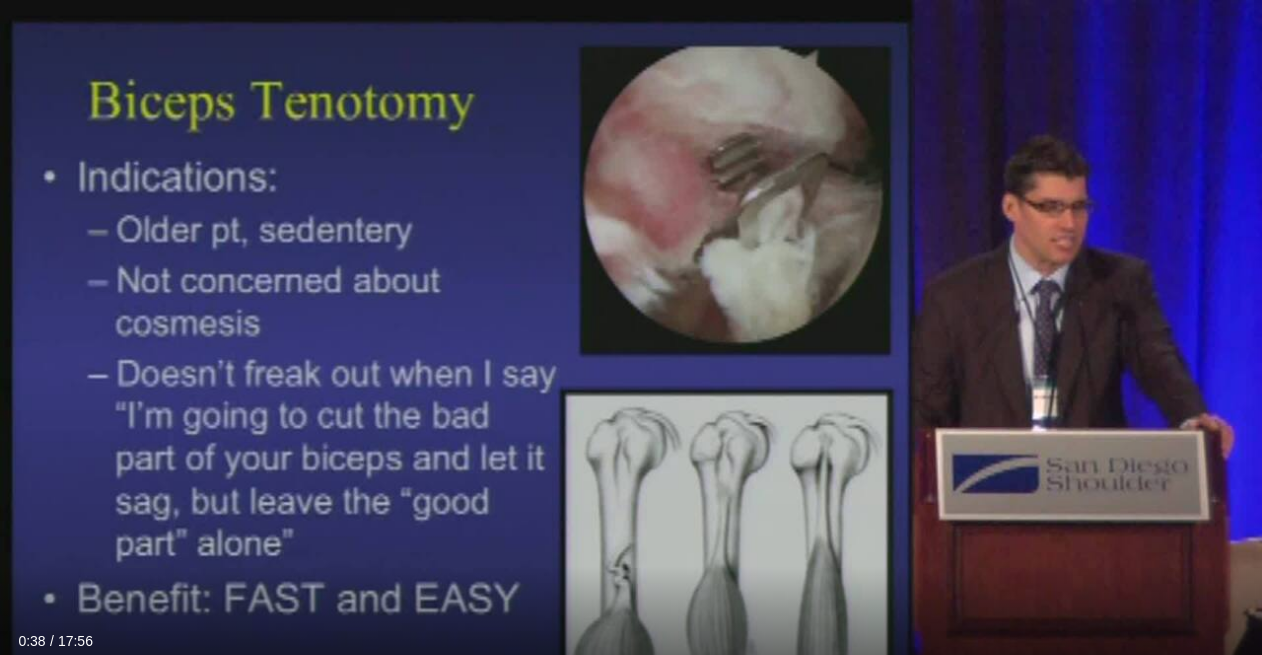 scroll, scrollTop: 74, scrollLeft: 0, axis: vertical 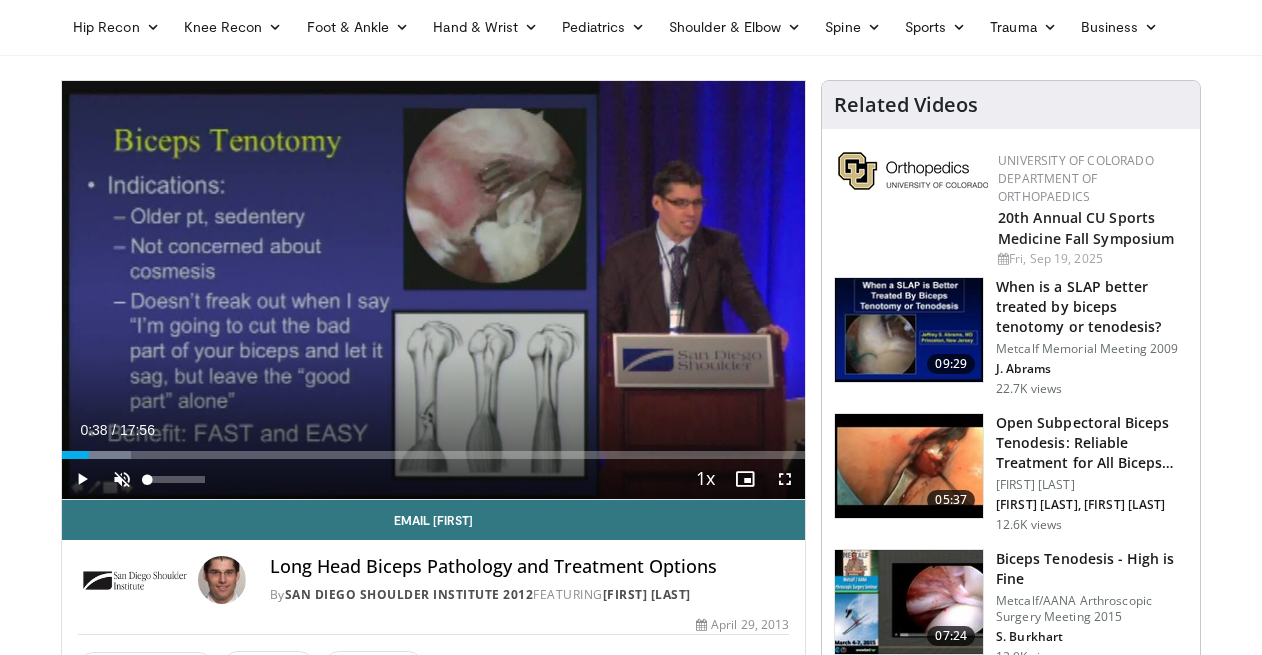 click at bounding box center (122, 479) 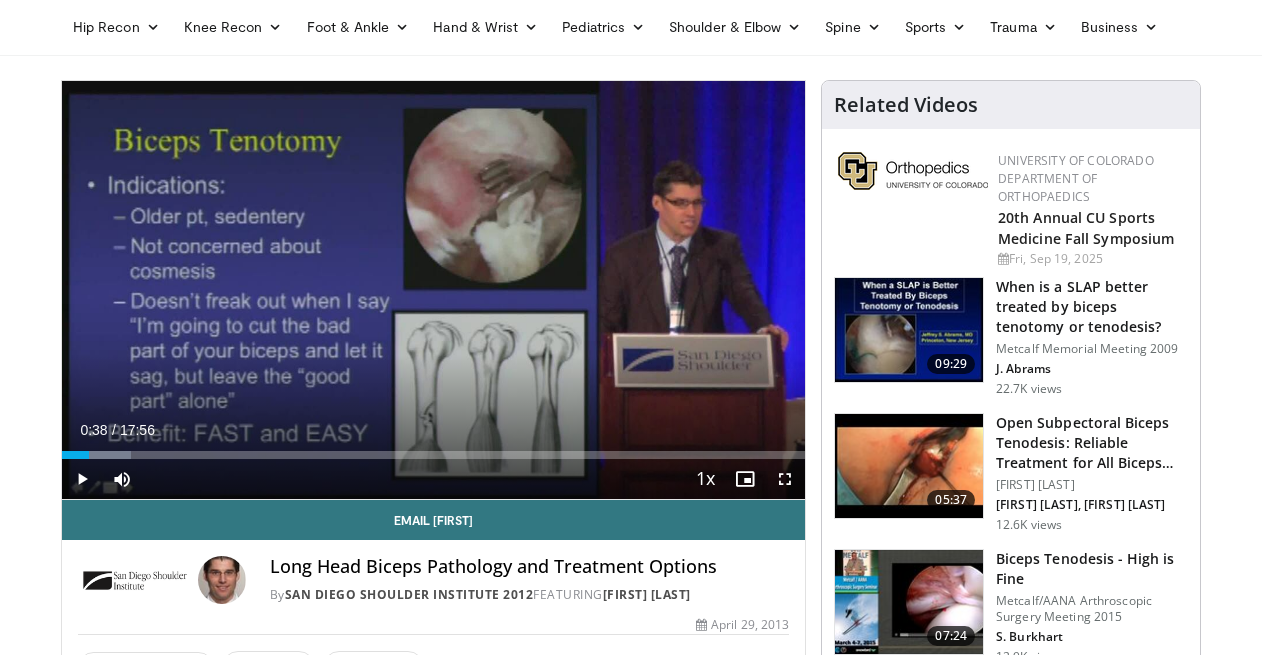 click at bounding box center (82, 479) 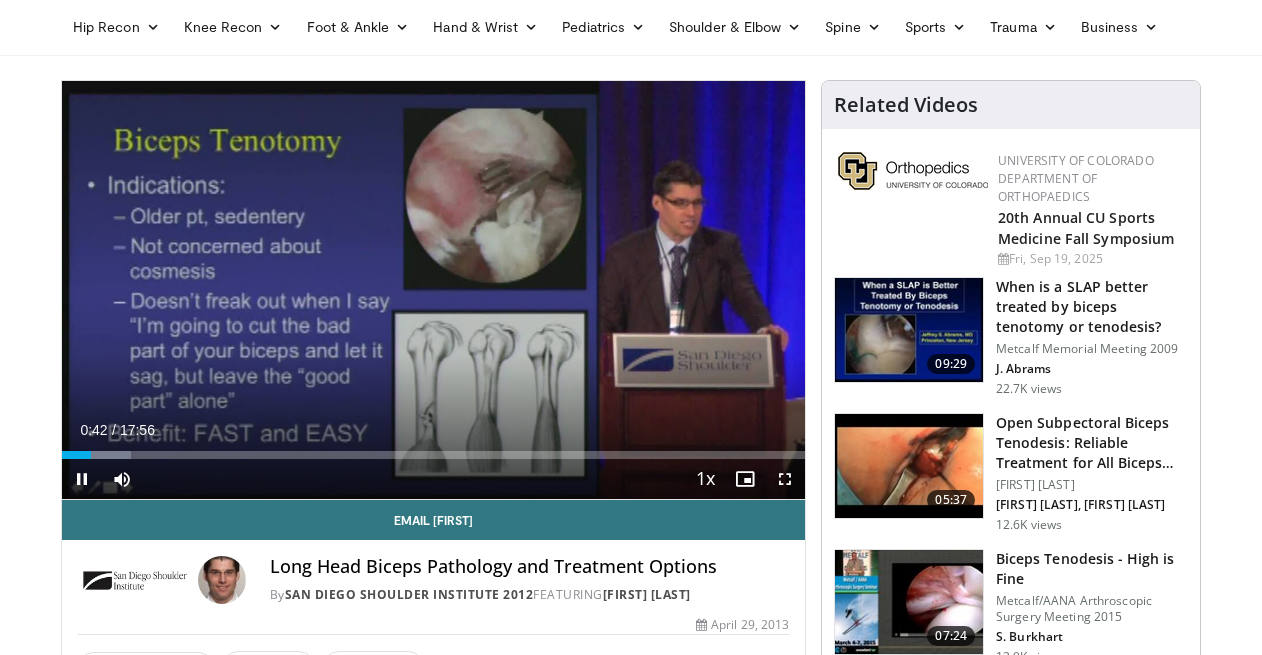 click on "Current Time  0:42 / Duration  17:56 Pause Skip Backward Skip Forward Mute 0% Loaded :  9.29% 00:42 04:38 Stream Type  LIVE Seek to live, currently behind live LIVE   1x Playback Rate 0.5x 0.75x 1x , selected 1.25x 1.5x 1.75x 2x Chapters Chapters Descriptions descriptions off , selected Captions captions off , selected Audio Track en (Main) , selected Fullscreen Enable picture-in-picture mode" at bounding box center [433, 479] 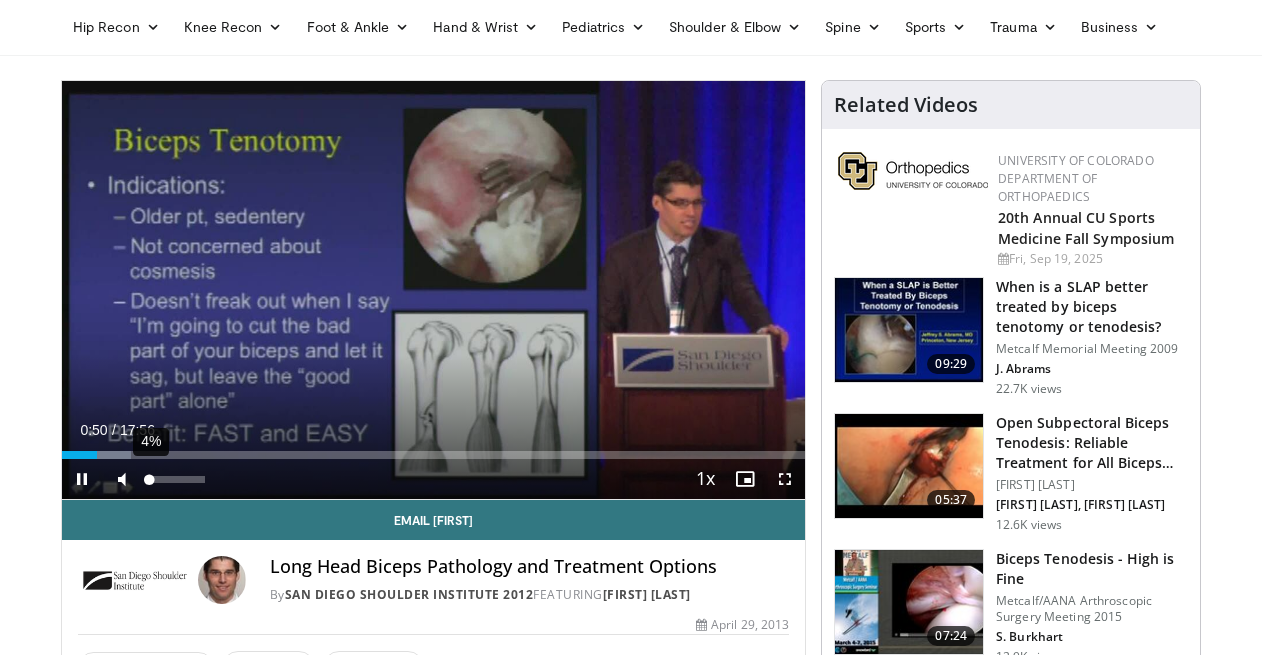 drag, startPoint x: 201, startPoint y: 477, endPoint x: 149, endPoint y: 473, distance: 52.153618 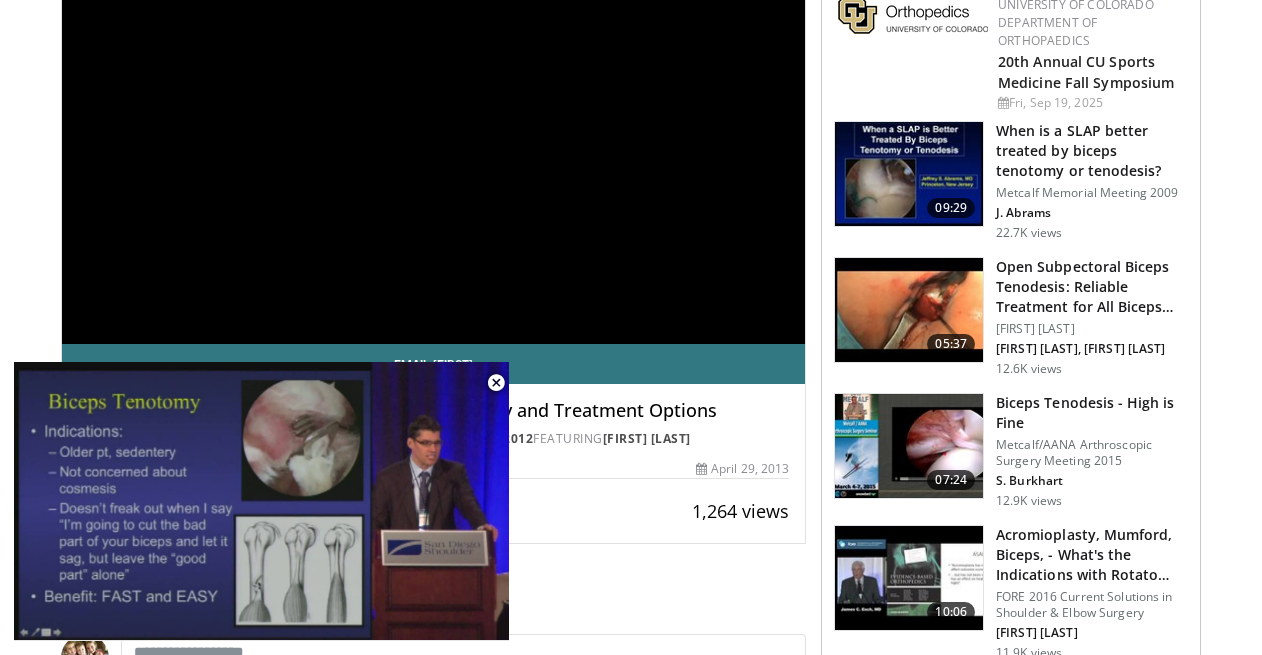 scroll, scrollTop: 249, scrollLeft: 0, axis: vertical 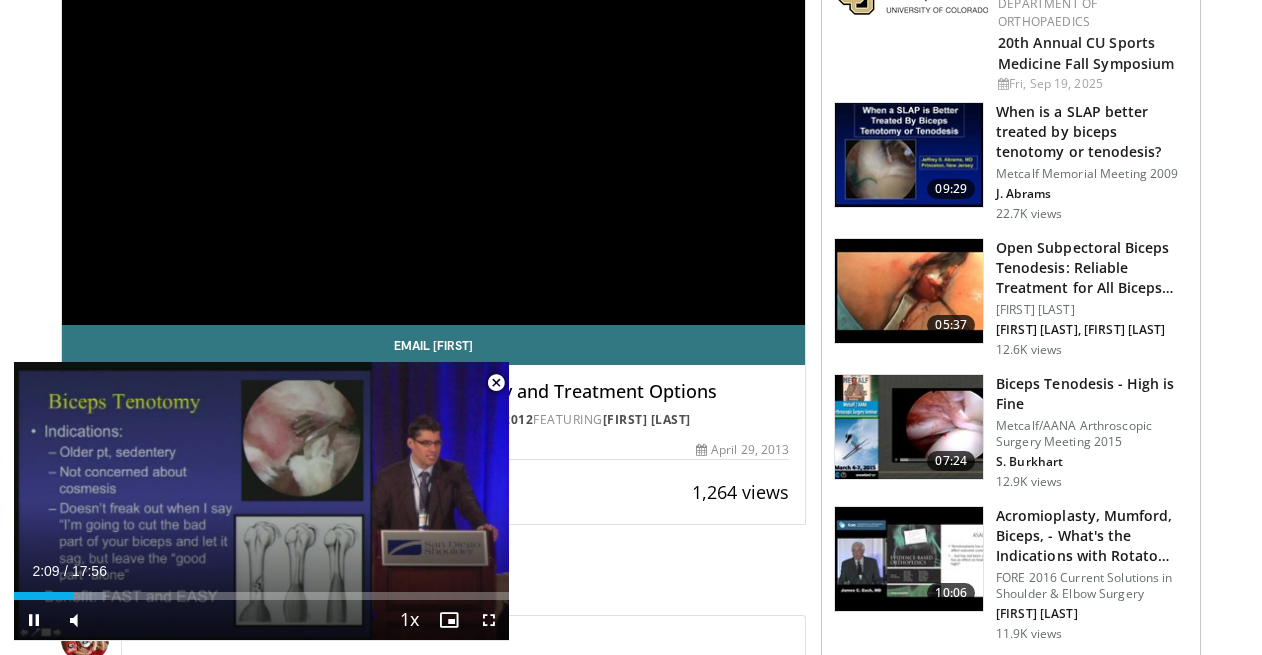 click at bounding box center (489, 620) 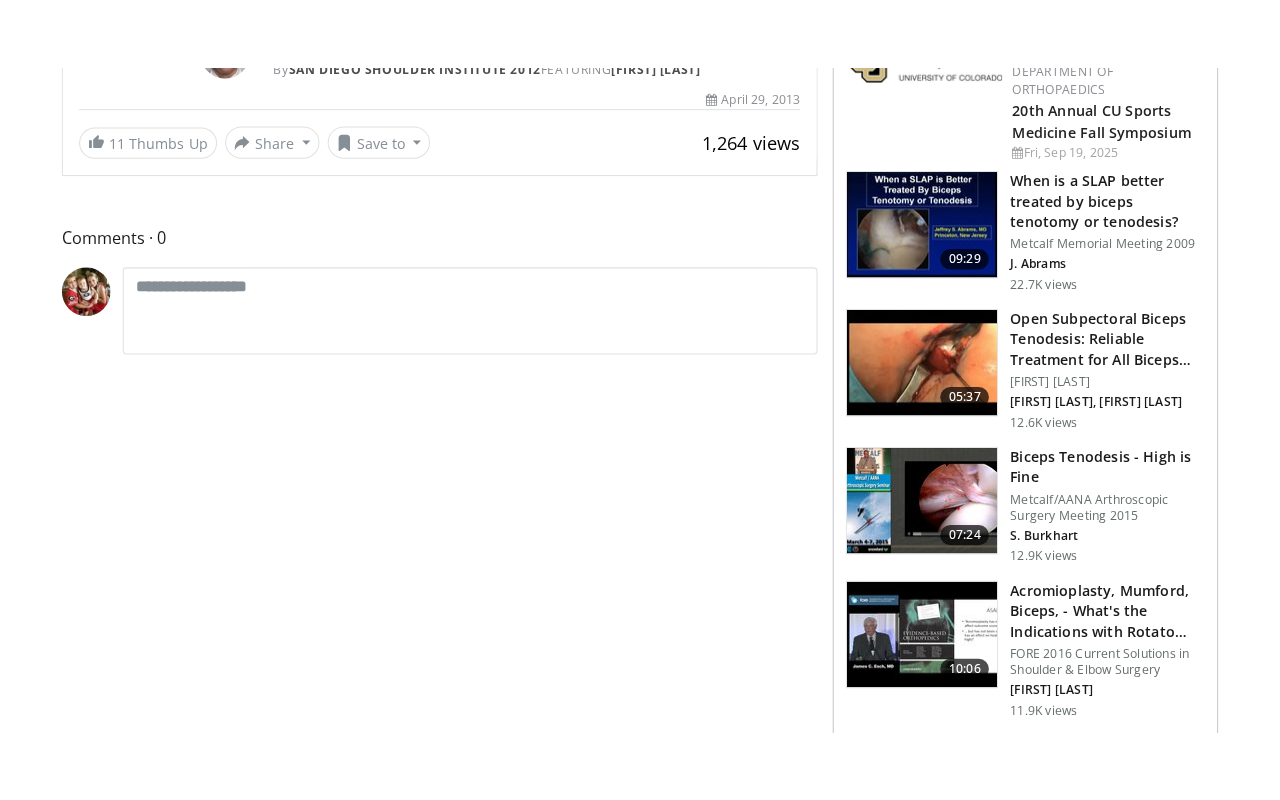 scroll, scrollTop: 0, scrollLeft: 0, axis: both 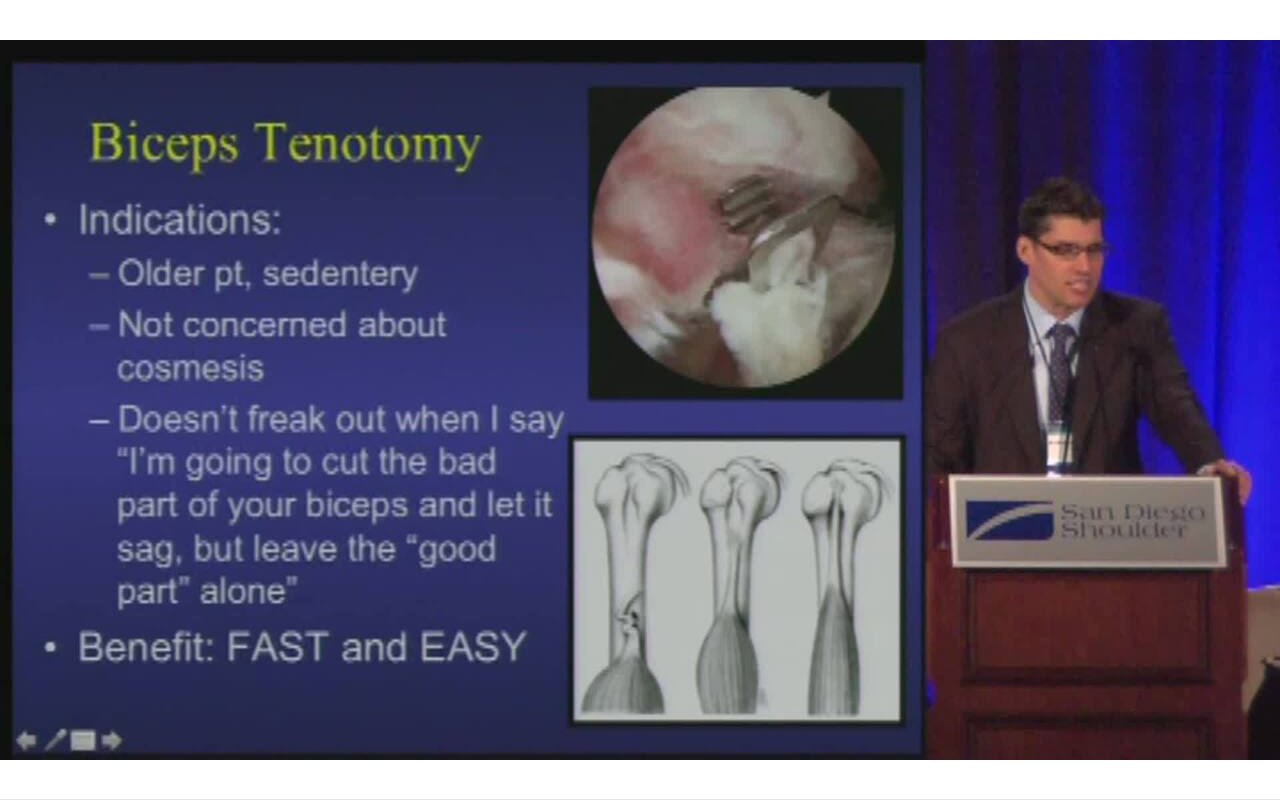 click on "10 seconds
Tap to unmute" at bounding box center [640, 399] 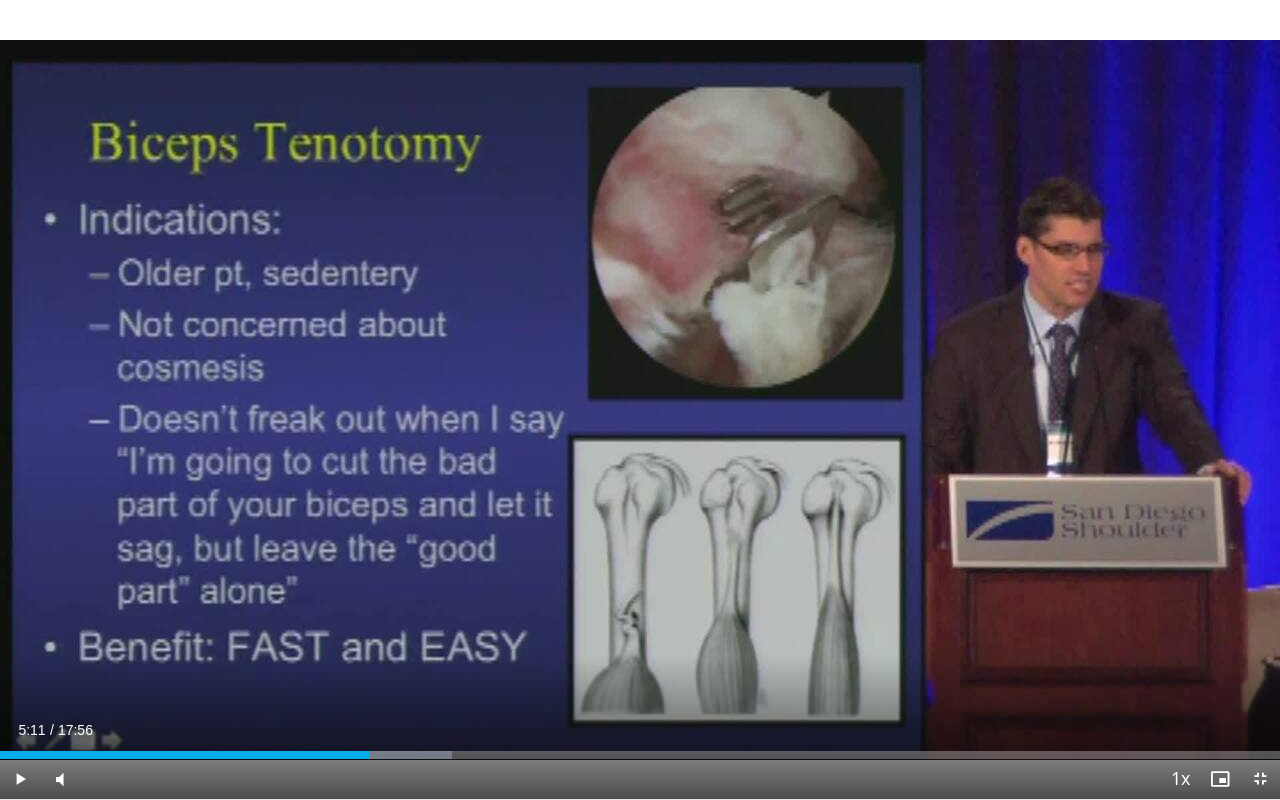 click on "10 seconds
Tap to unmute" at bounding box center (640, 399) 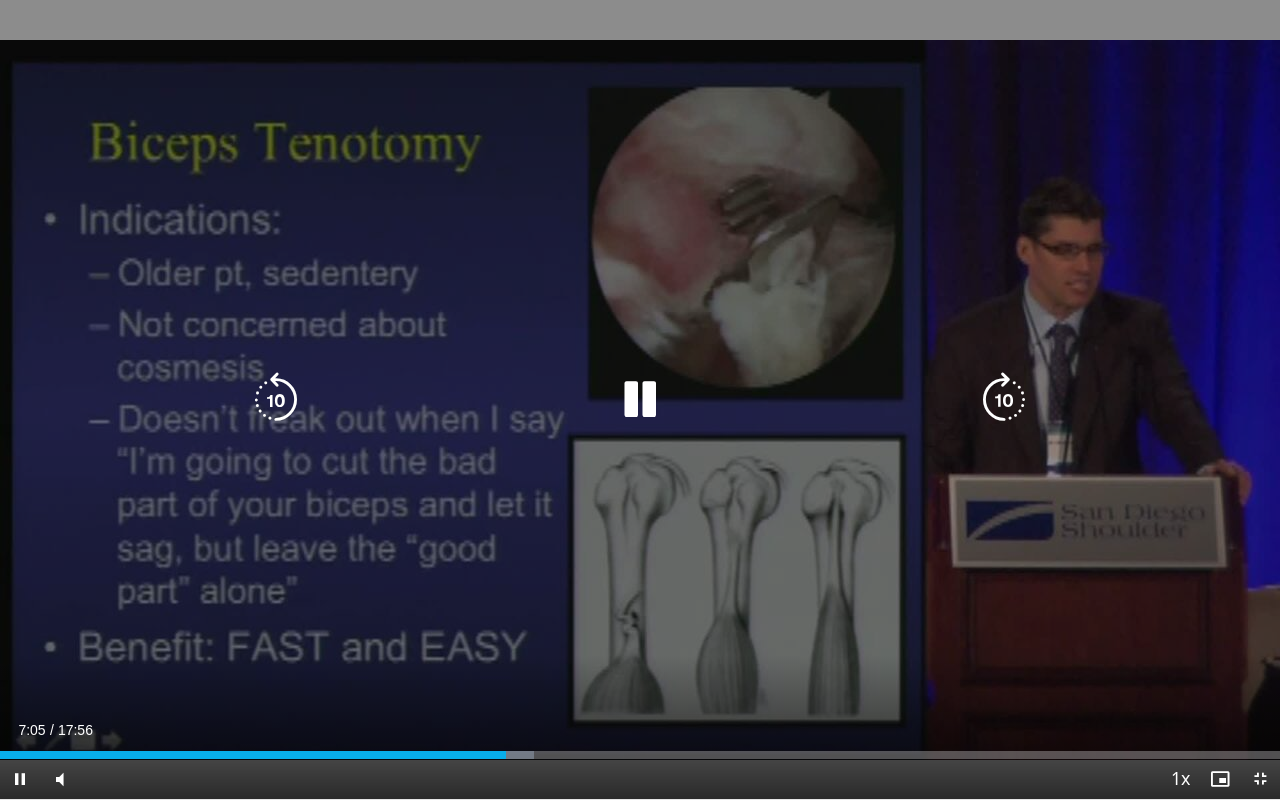 click on "10 seconds
Tap to unmute" at bounding box center [640, 399] 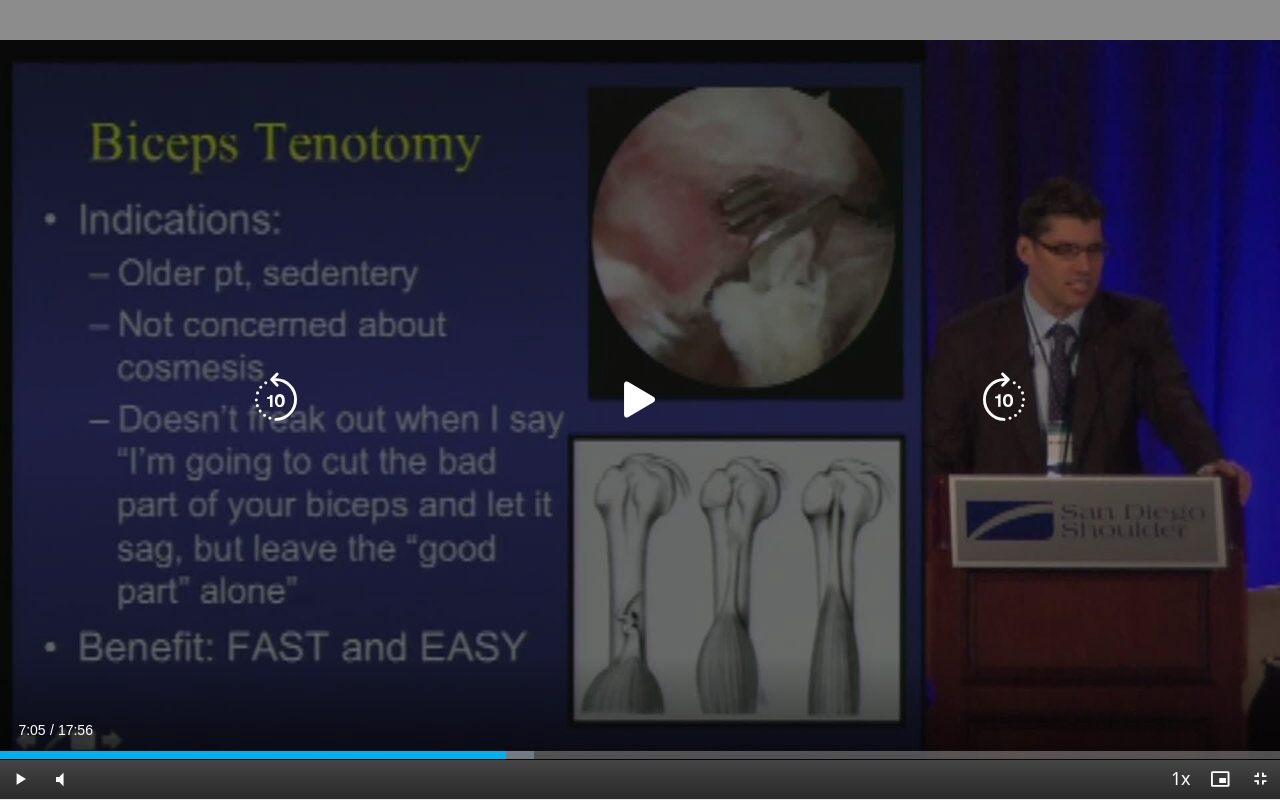 click at bounding box center [640, 400] 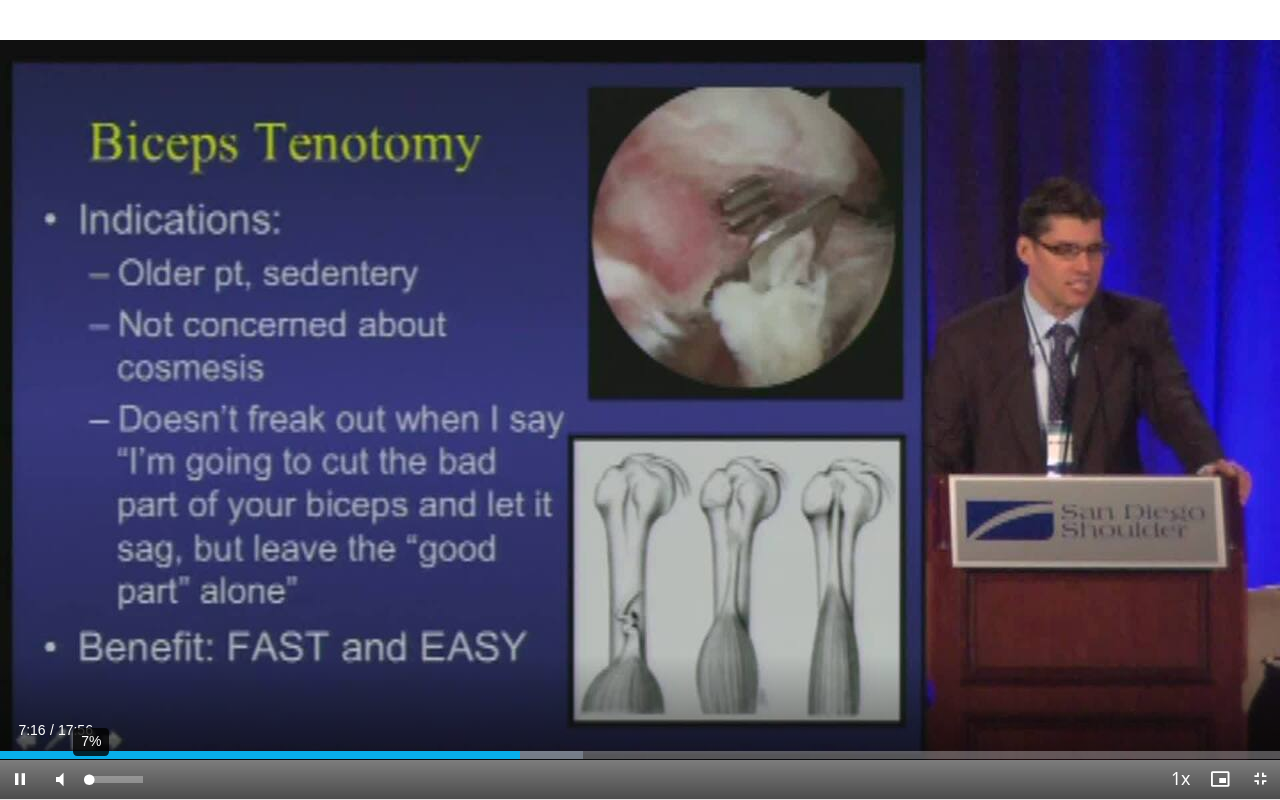 click at bounding box center [87, 779] 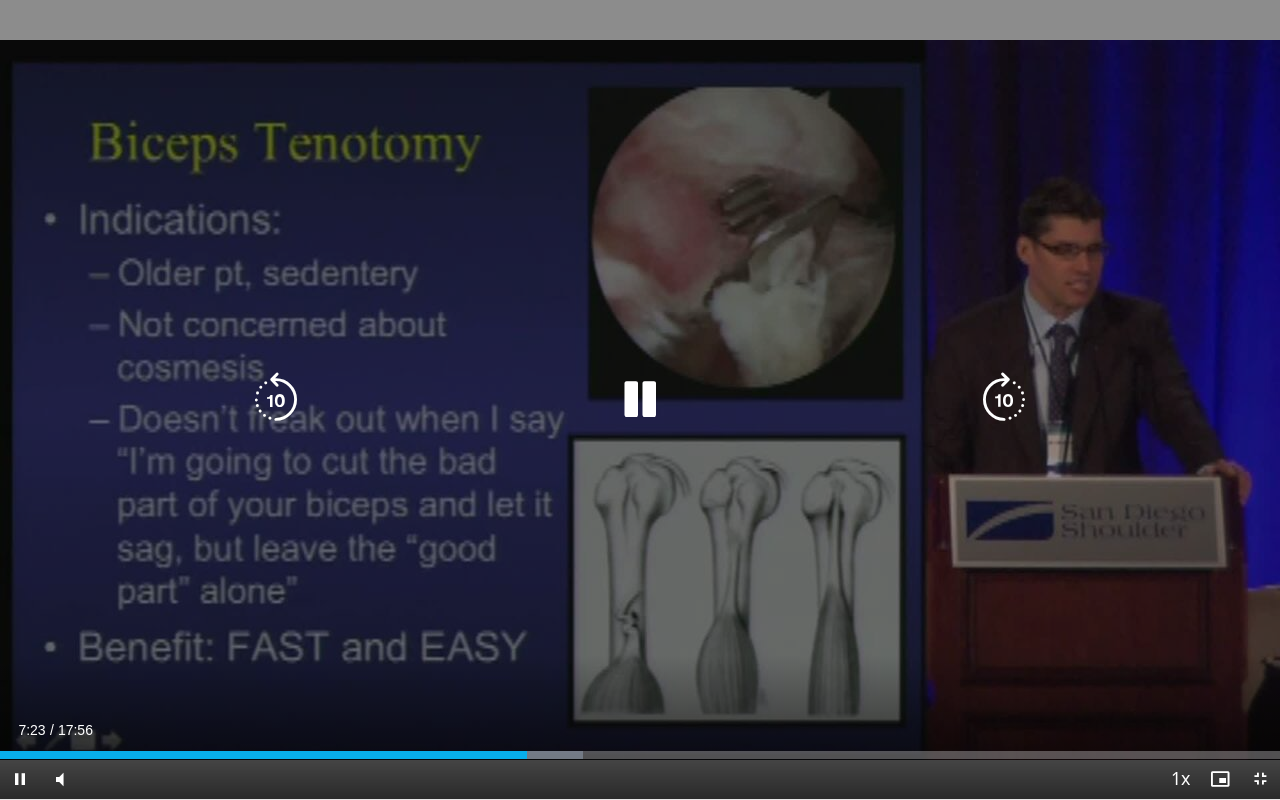 click on "10 seconds
Tap to unmute" at bounding box center (640, 399) 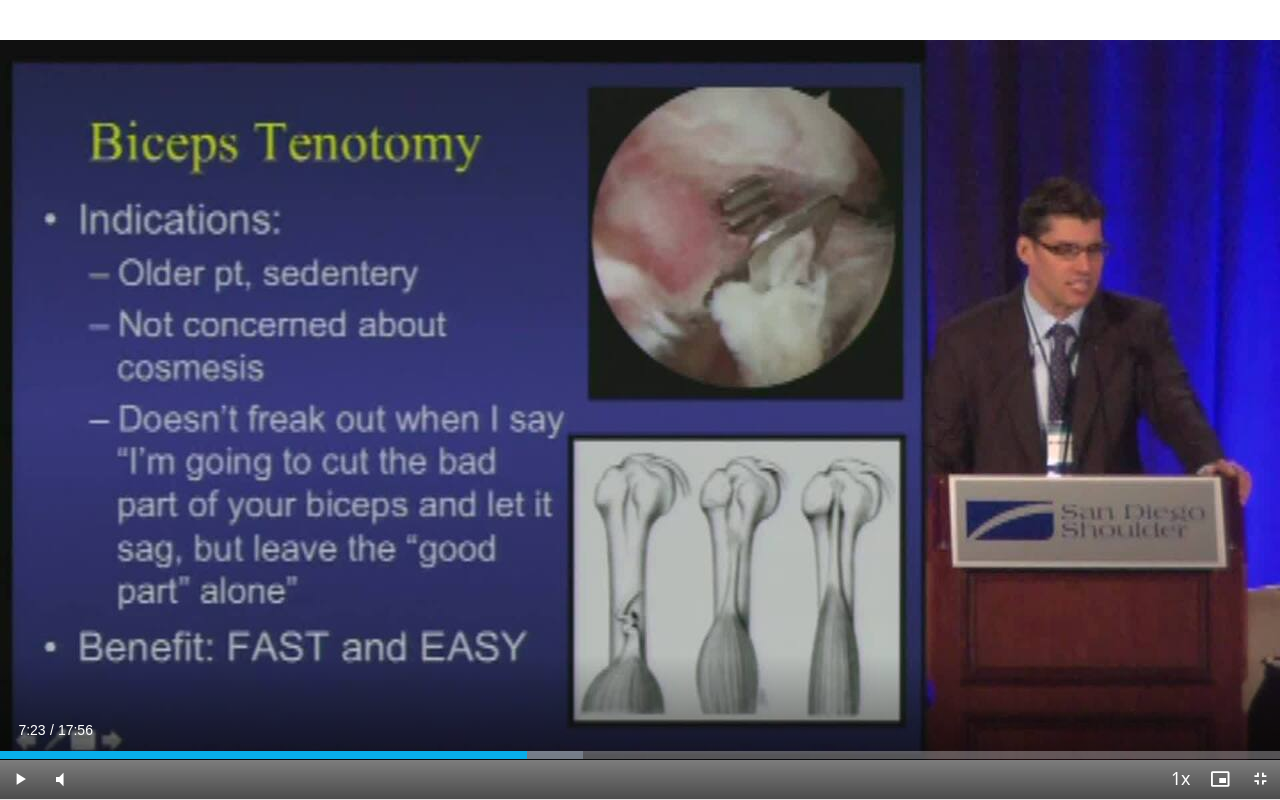 click on "10 seconds
Tap to unmute" at bounding box center (640, 399) 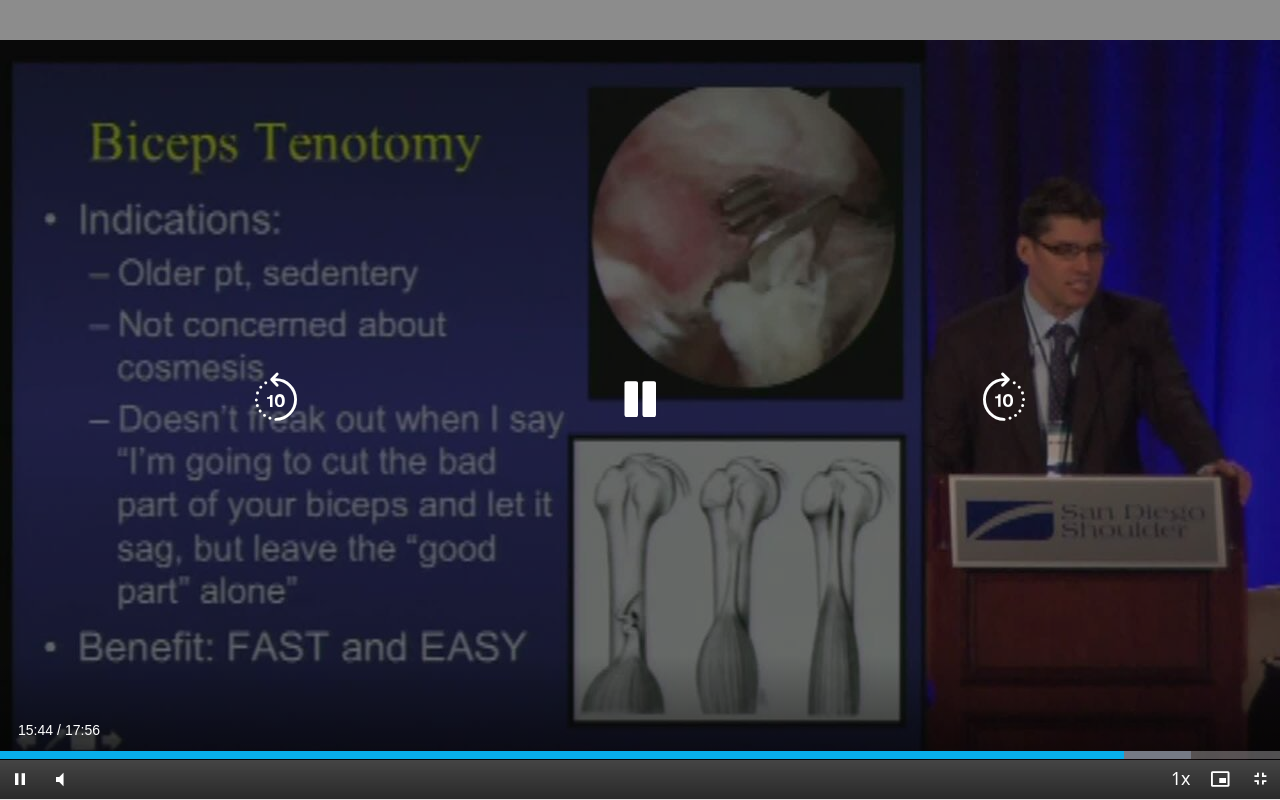 click on "10 seconds
Tap to unmute" at bounding box center [640, 399] 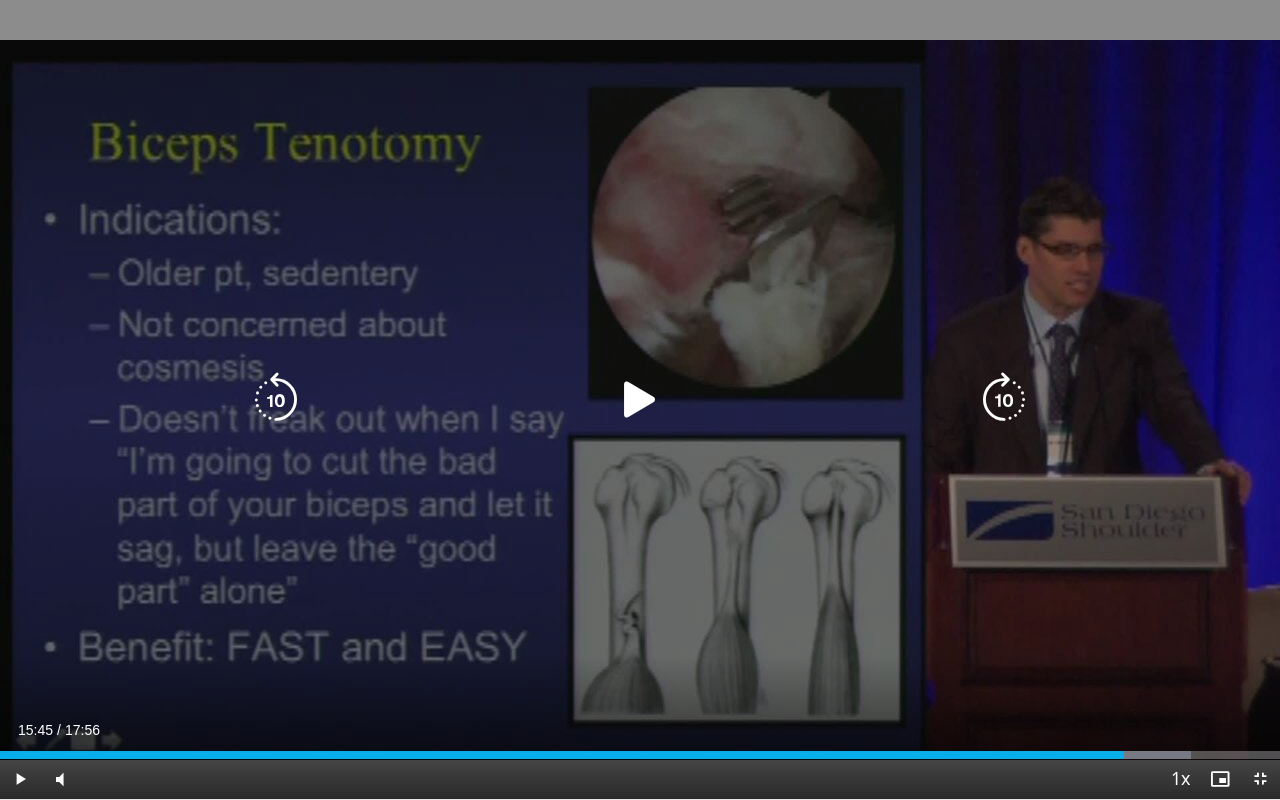 click at bounding box center [640, 400] 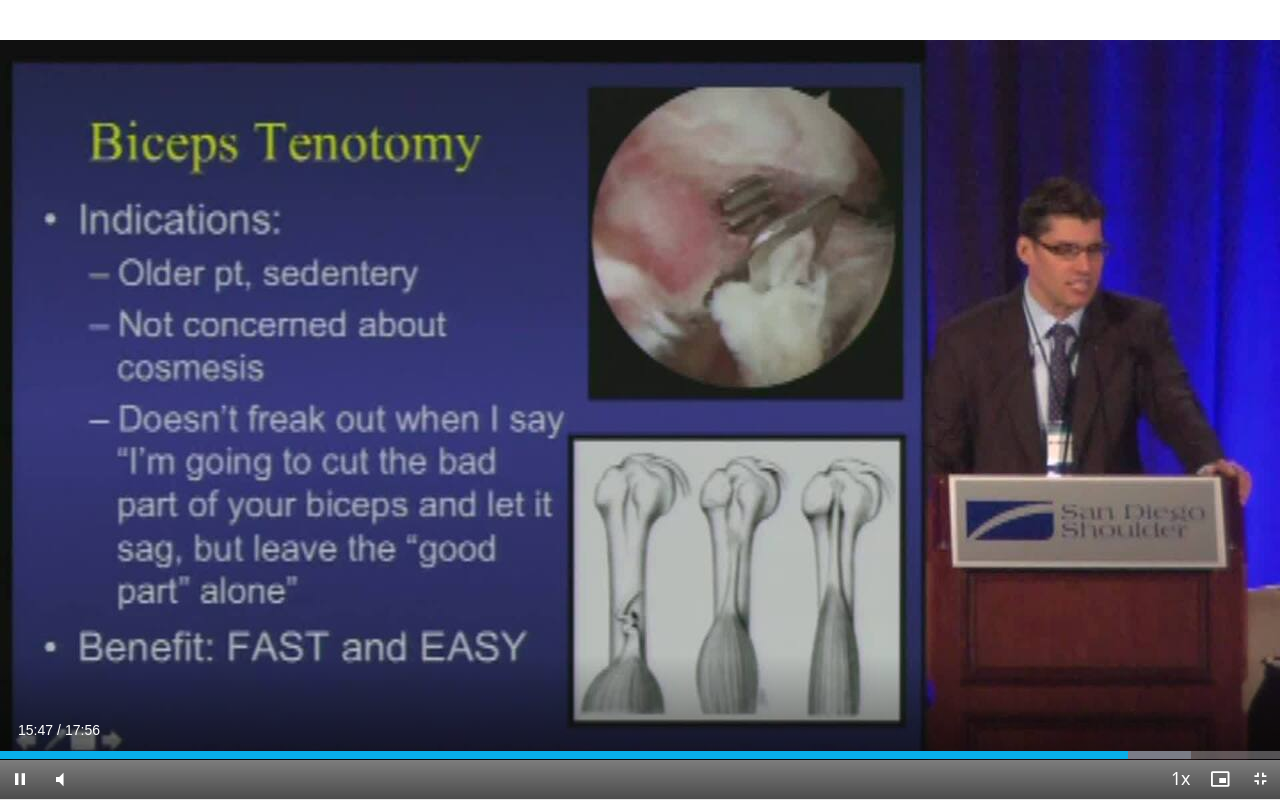 click at bounding box center (1260, 779) 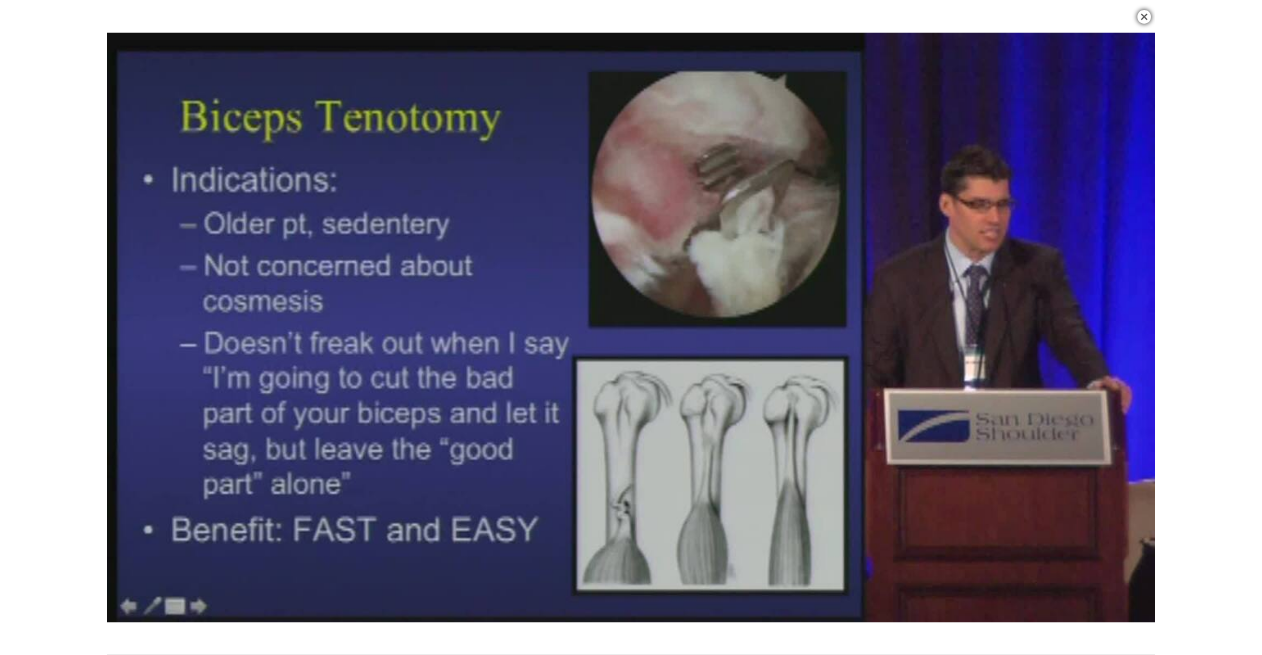 scroll, scrollTop: 249, scrollLeft: 0, axis: vertical 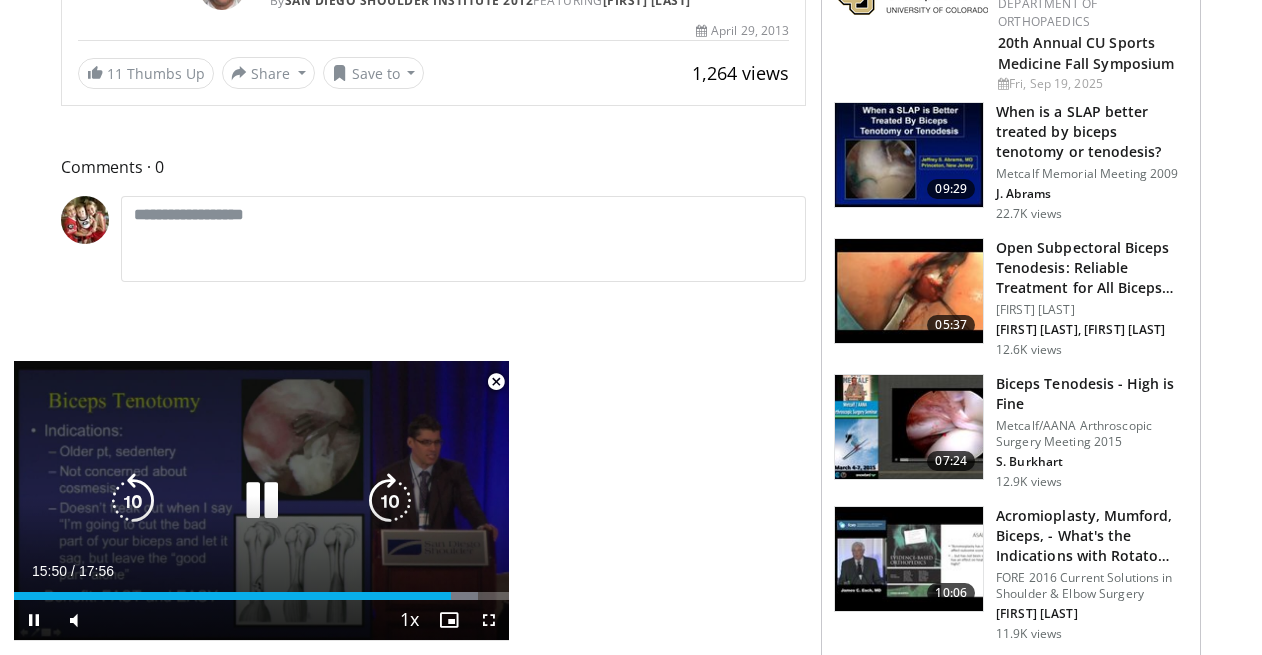 click at bounding box center [262, 501] 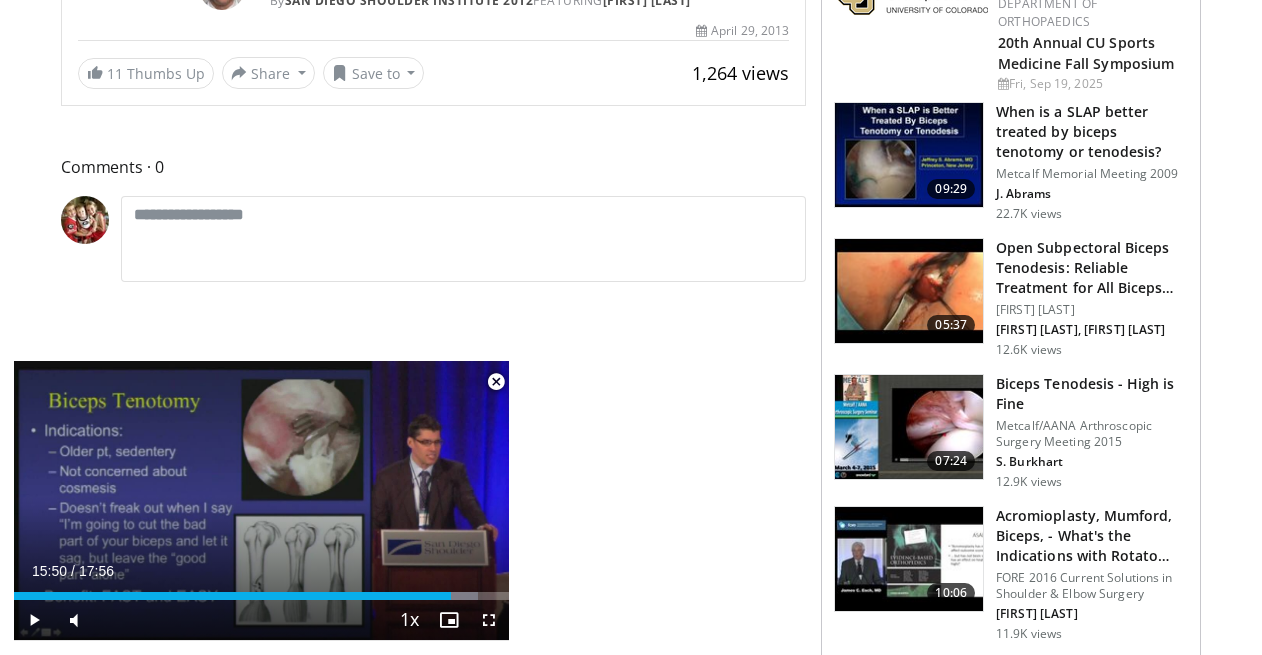 click at bounding box center [909, 291] 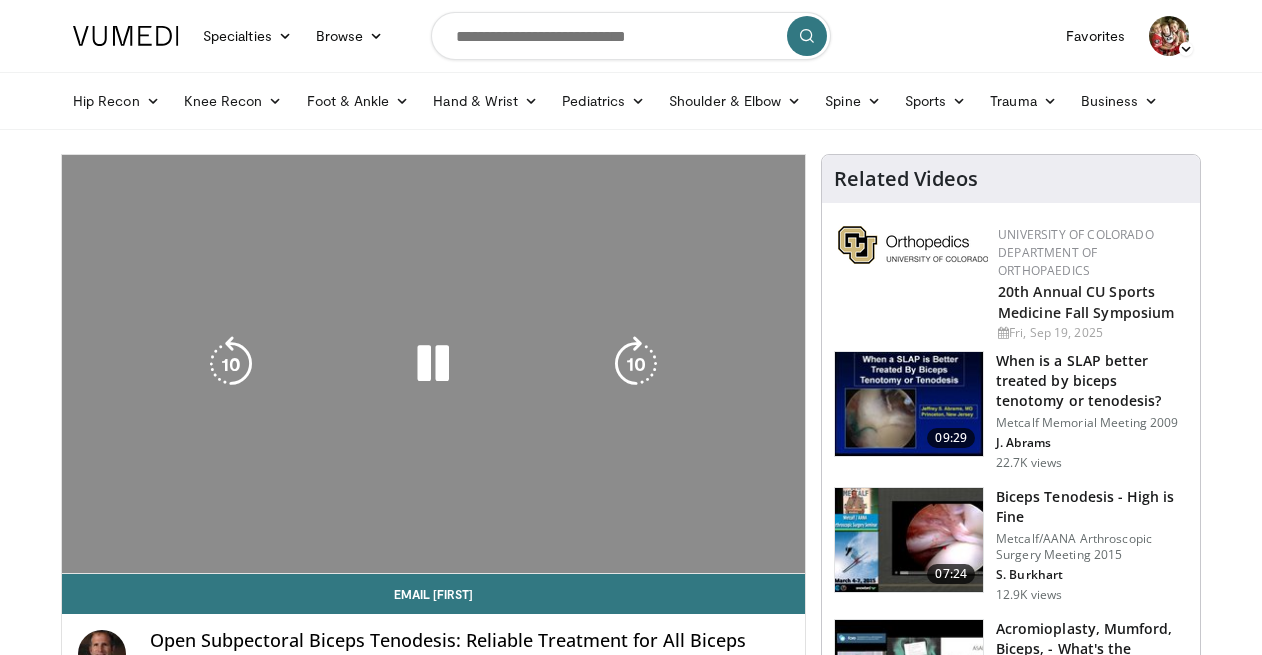 scroll, scrollTop: 0, scrollLeft: 0, axis: both 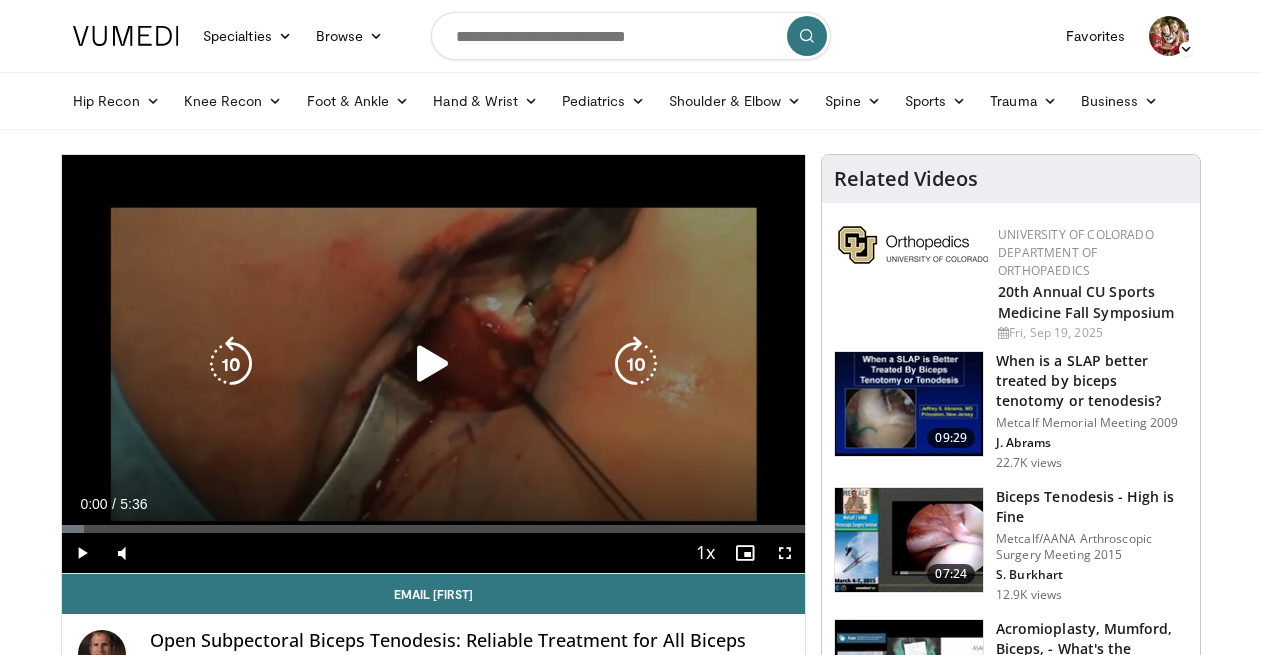 click at bounding box center (433, 364) 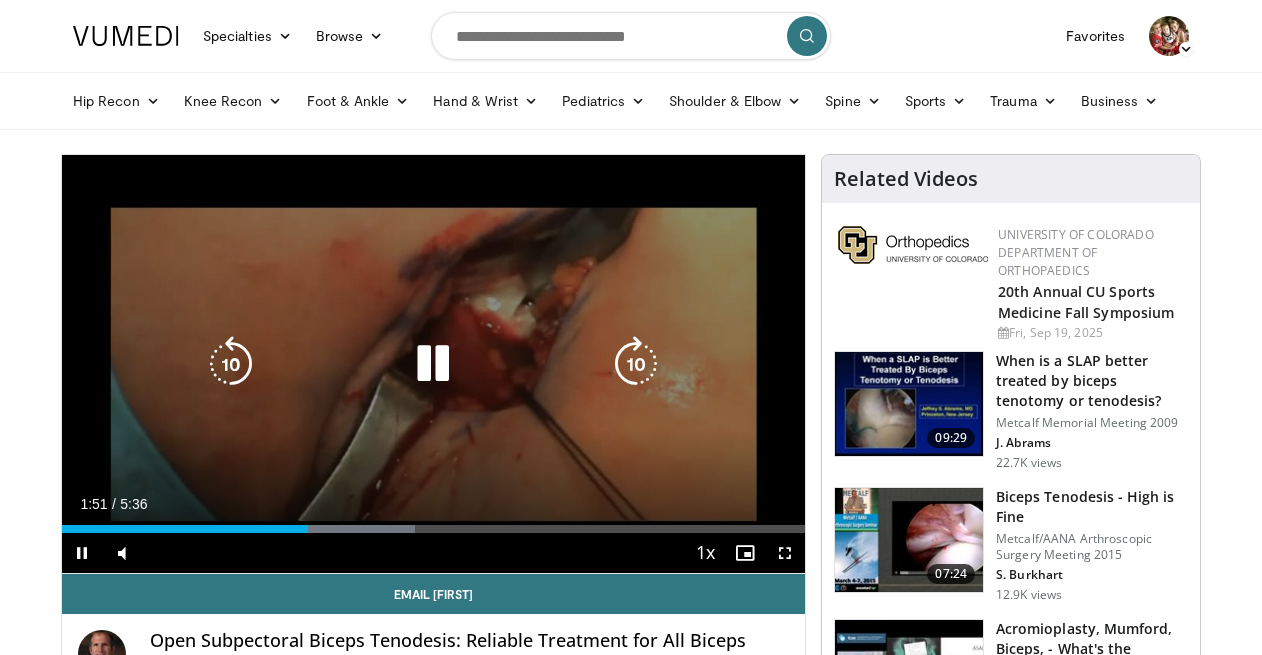 click at bounding box center [433, 364] 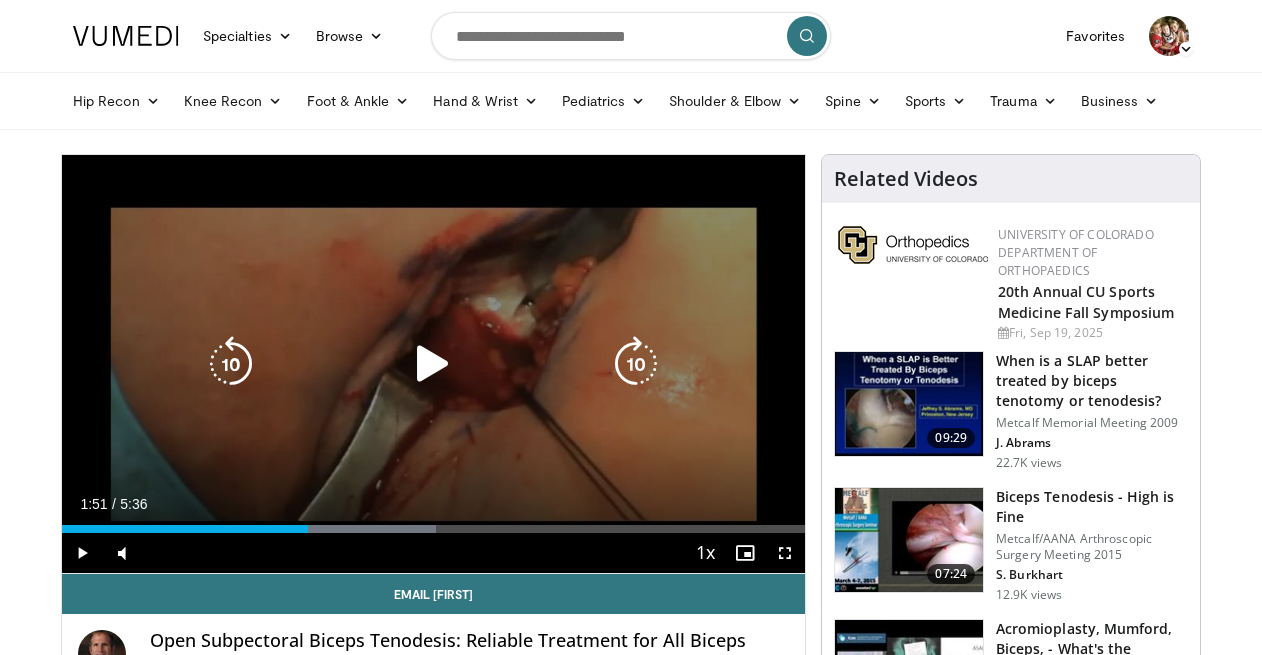 click at bounding box center [433, 364] 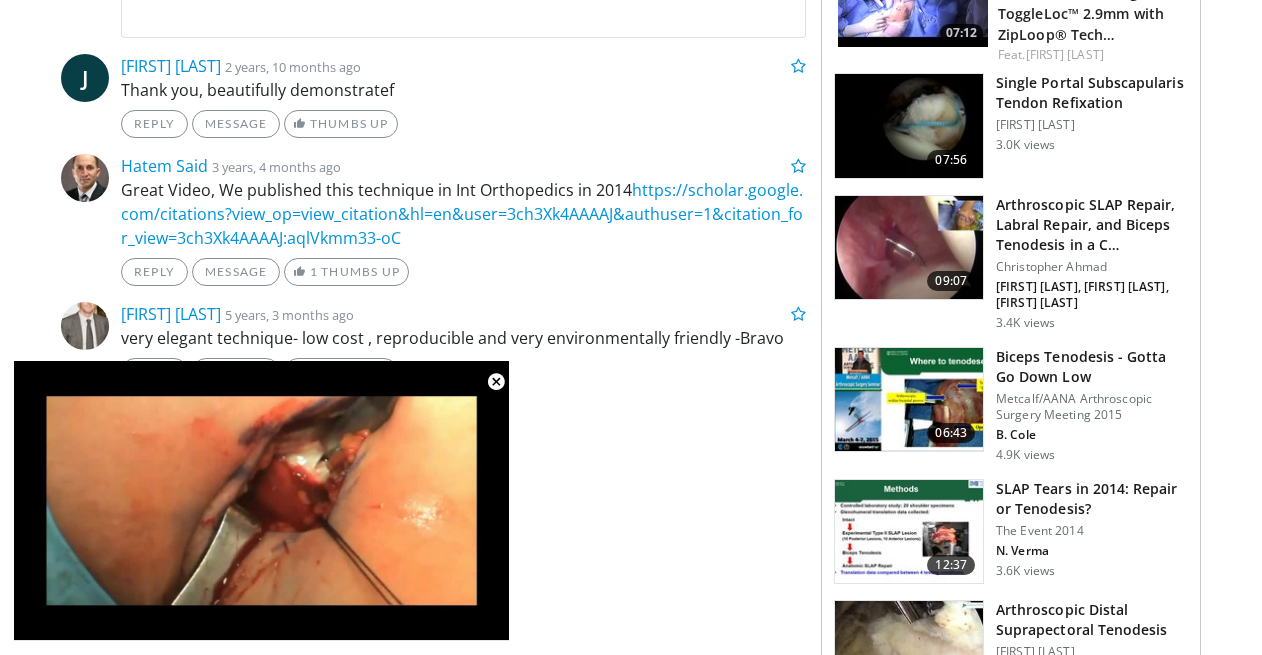 scroll, scrollTop: 941, scrollLeft: 0, axis: vertical 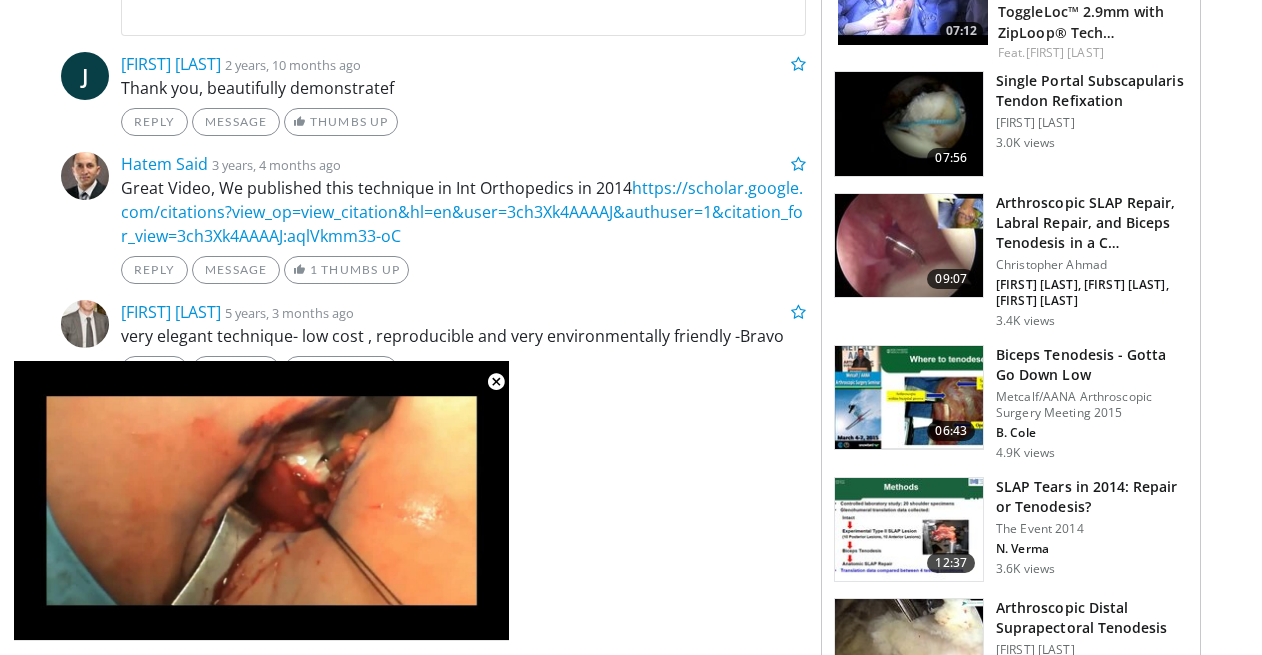 click at bounding box center (909, 398) 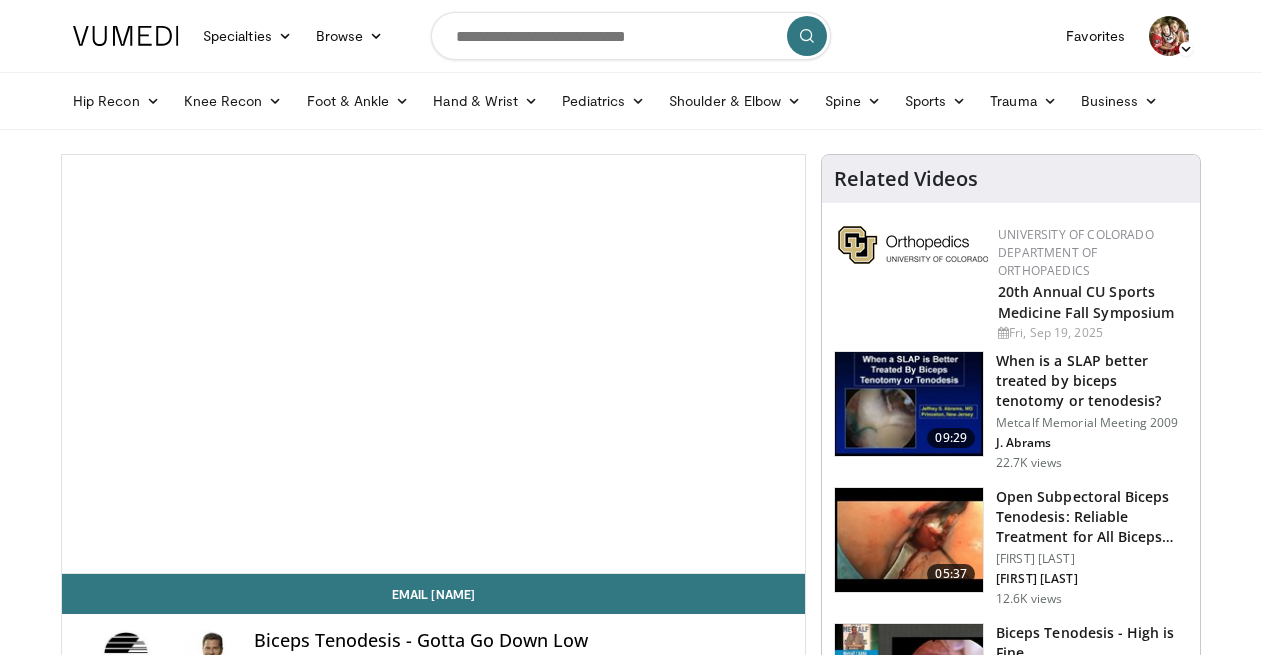 scroll, scrollTop: 0, scrollLeft: 0, axis: both 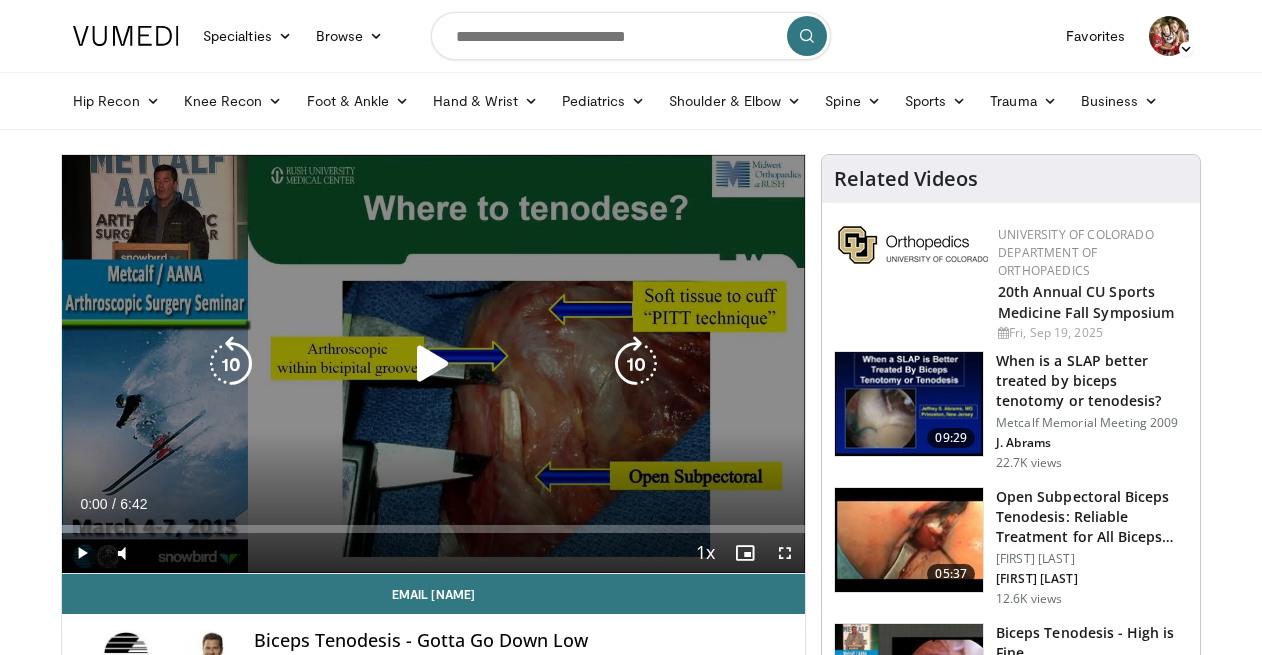click at bounding box center [433, 364] 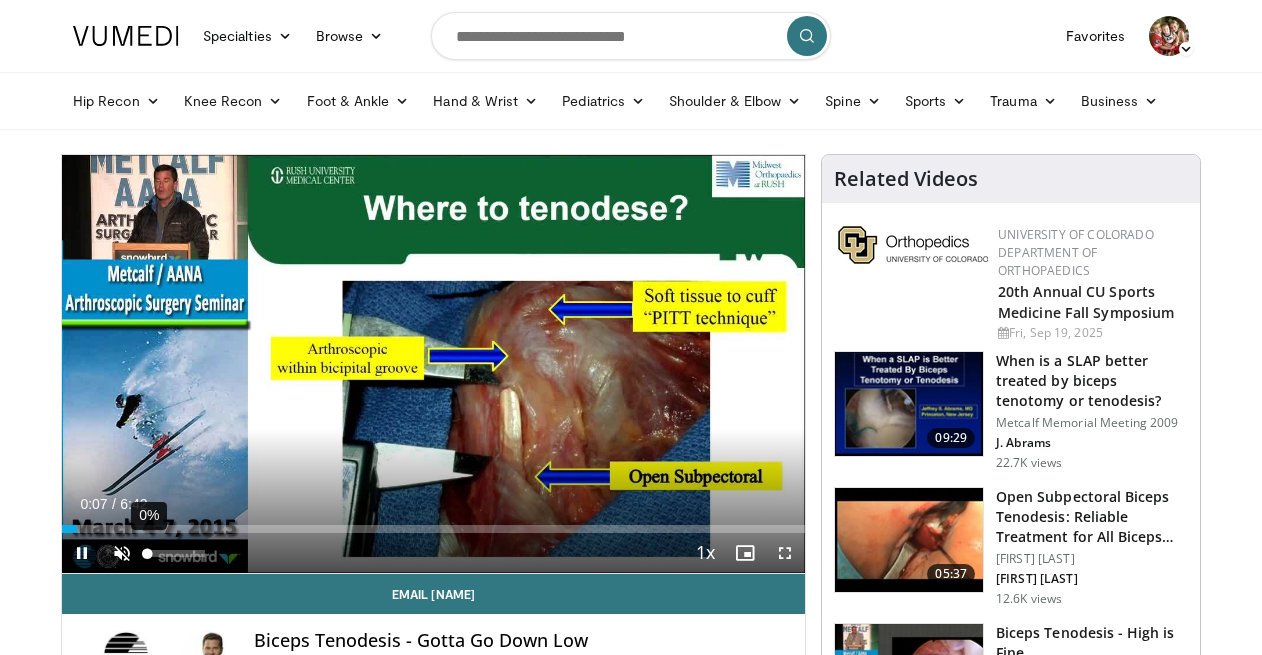 click at bounding box center [147, 553] 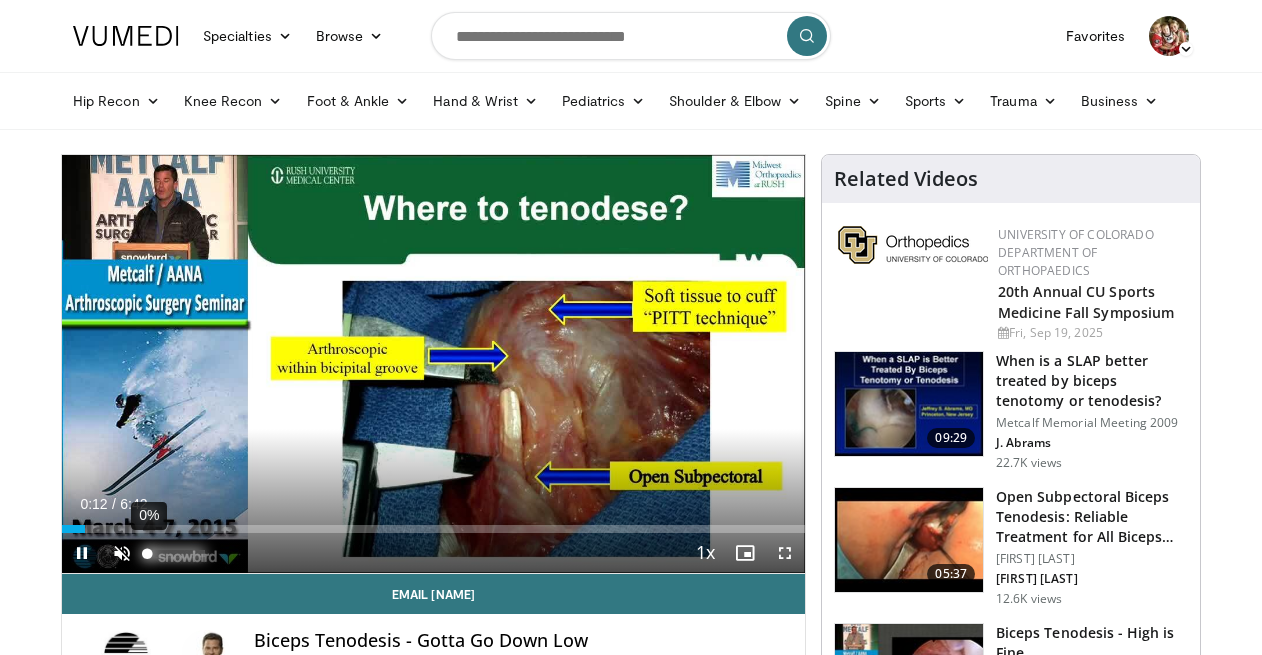 click at bounding box center [147, 553] 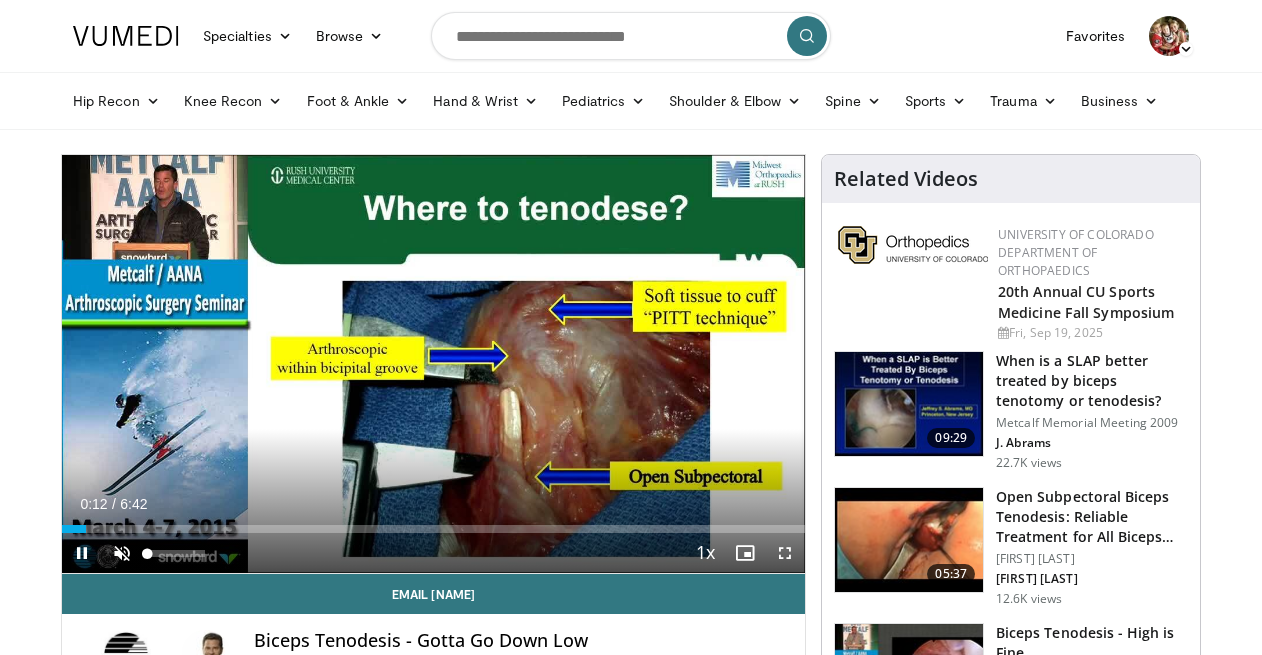 click at bounding box center (122, 553) 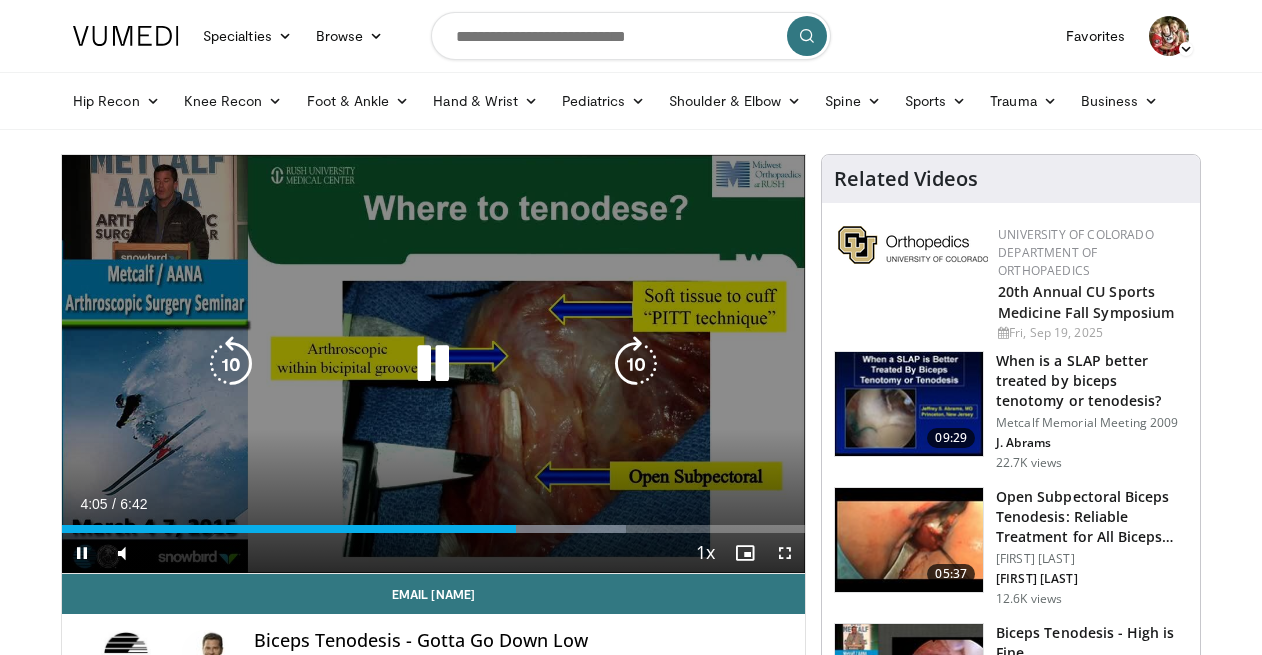 click at bounding box center [433, 364] 